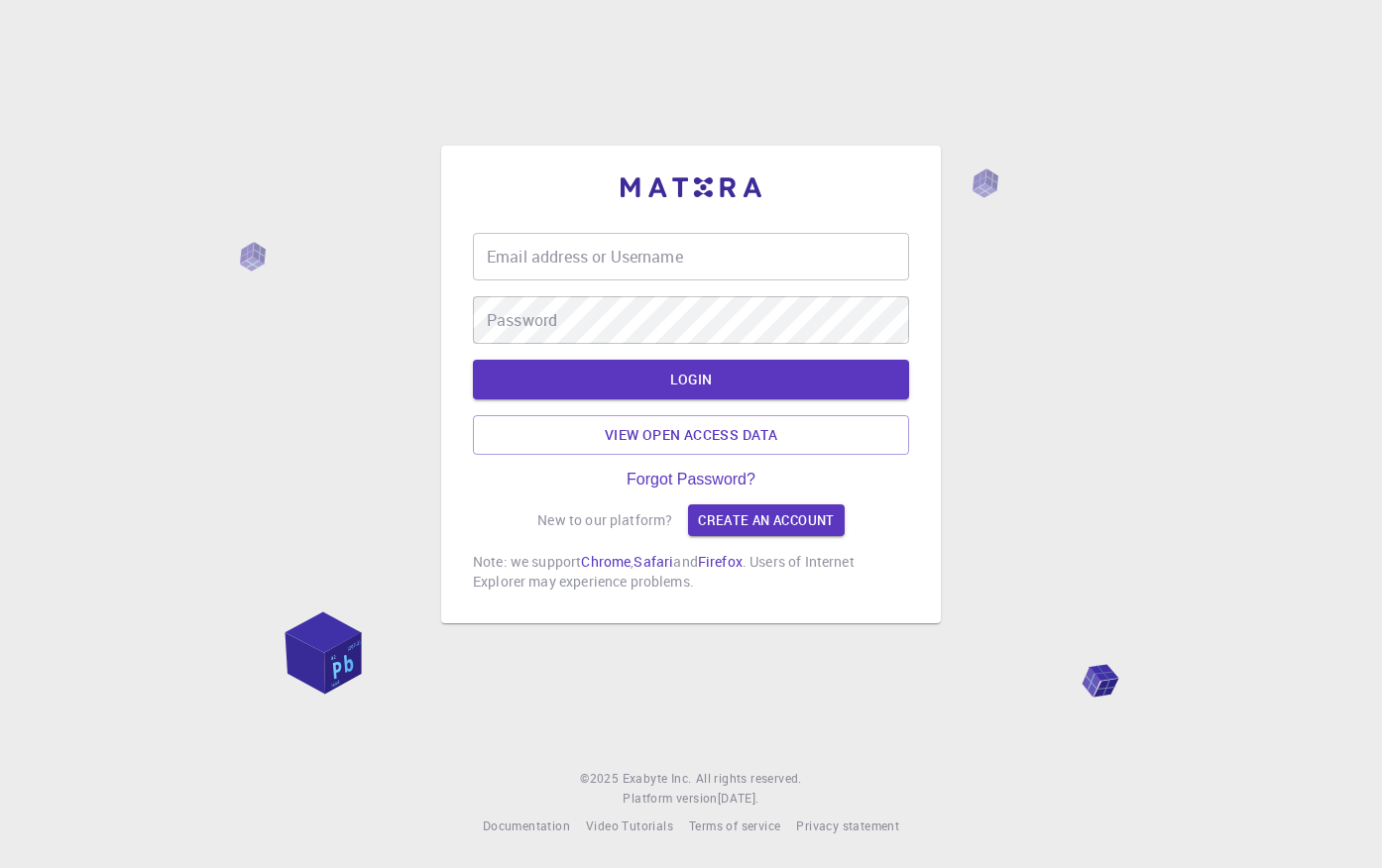scroll, scrollTop: 0, scrollLeft: 0, axis: both 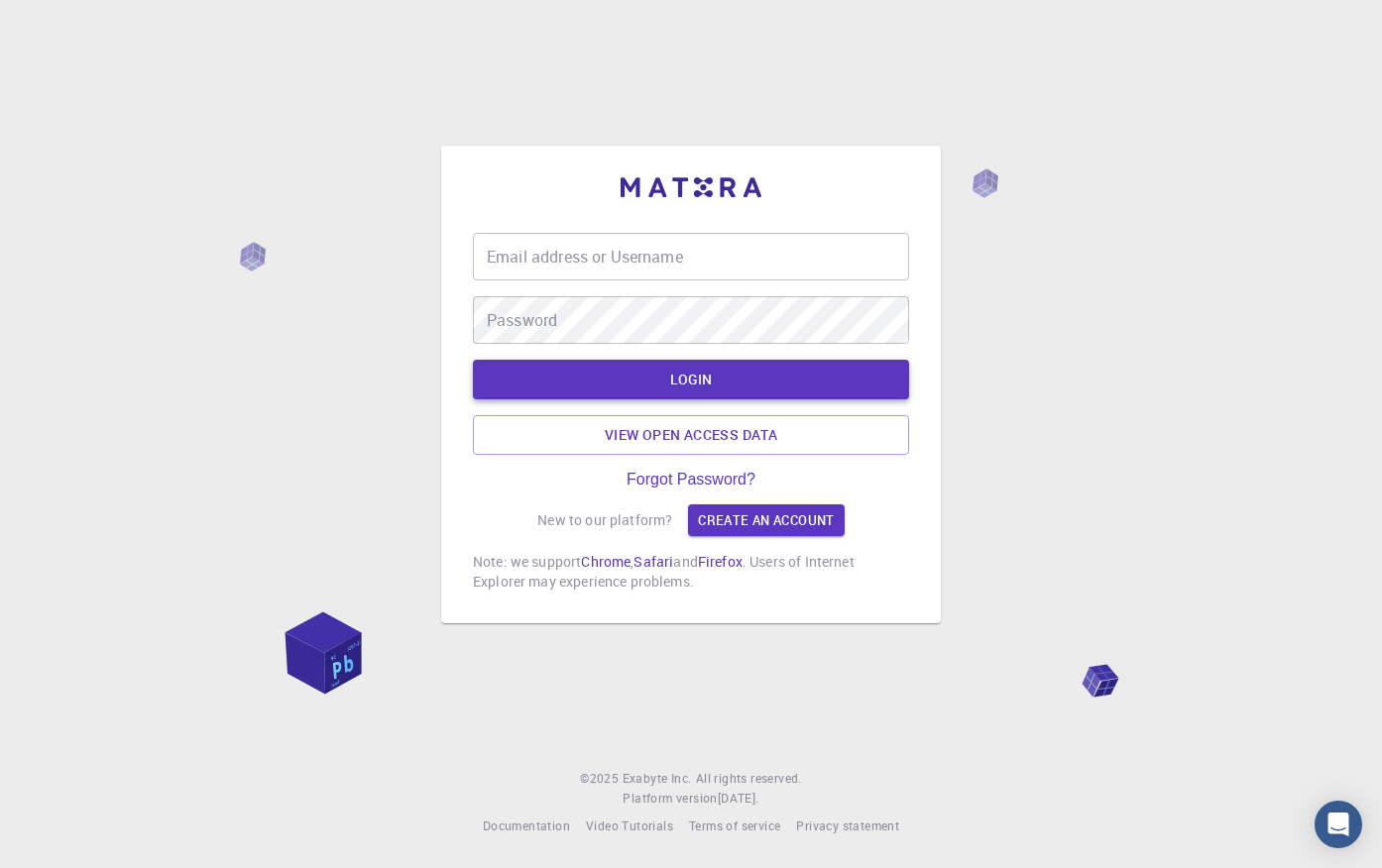 type on "cokaino" 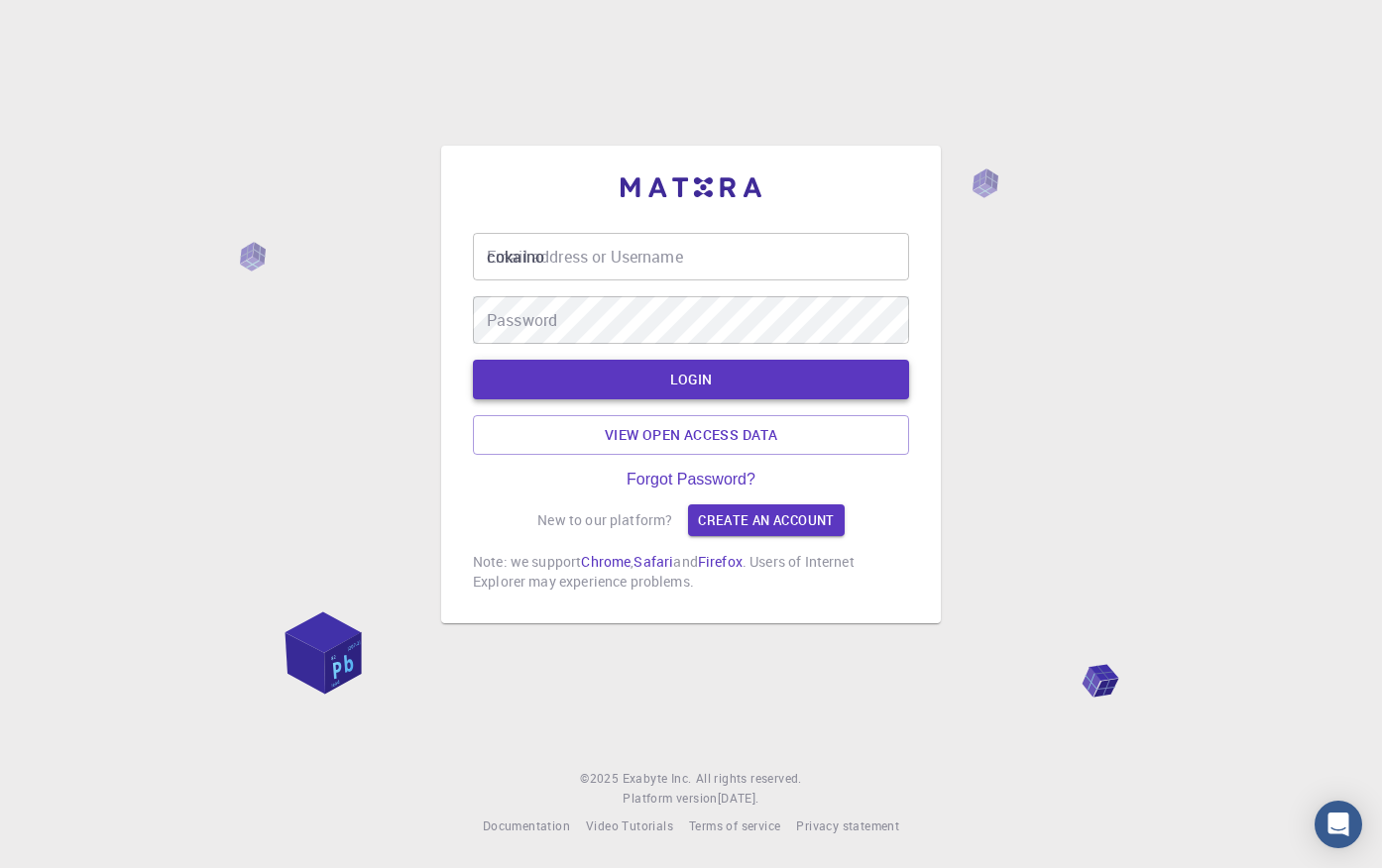 click on "LOGIN" at bounding box center [691, 380] 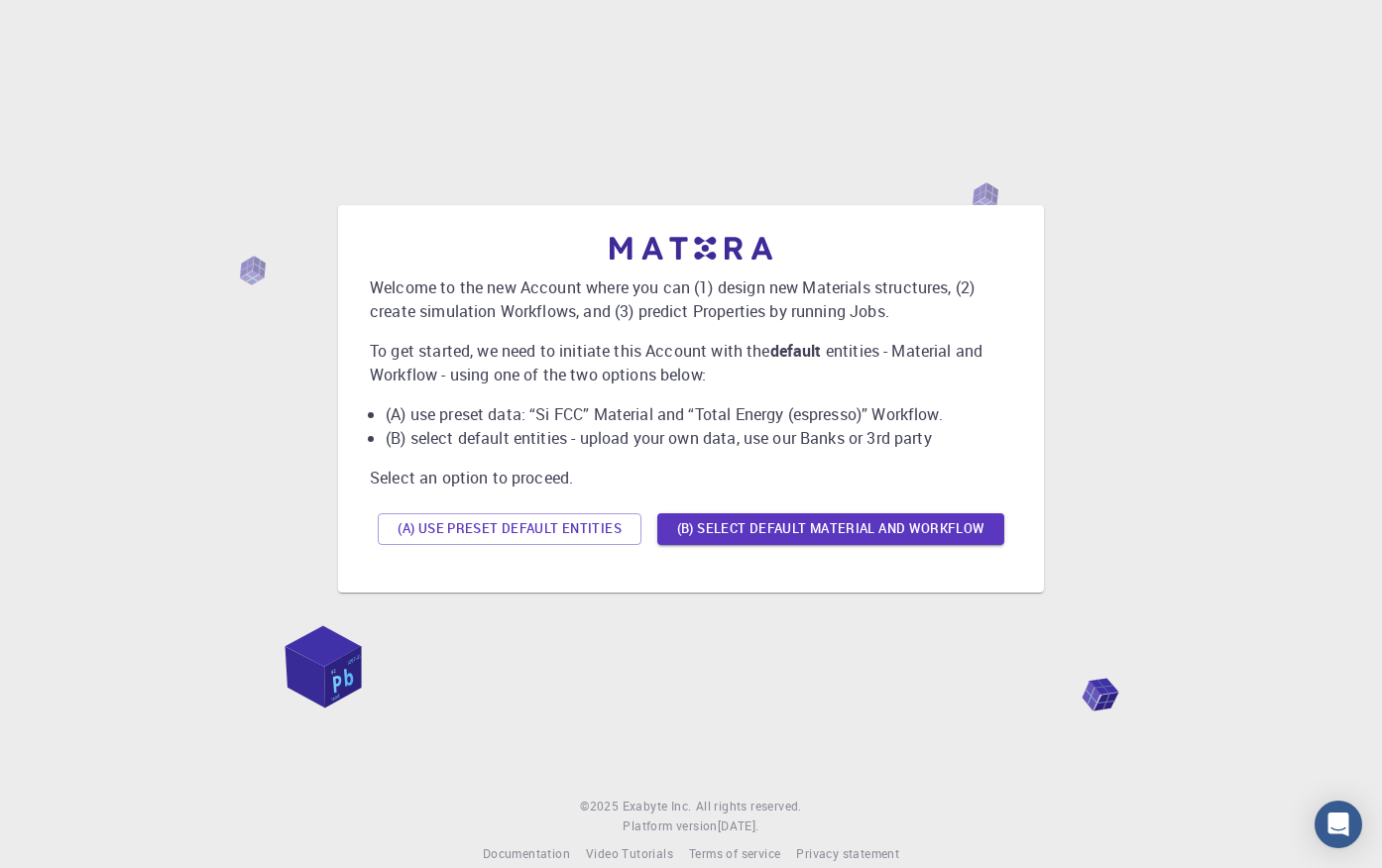 scroll, scrollTop: 0, scrollLeft: 0, axis: both 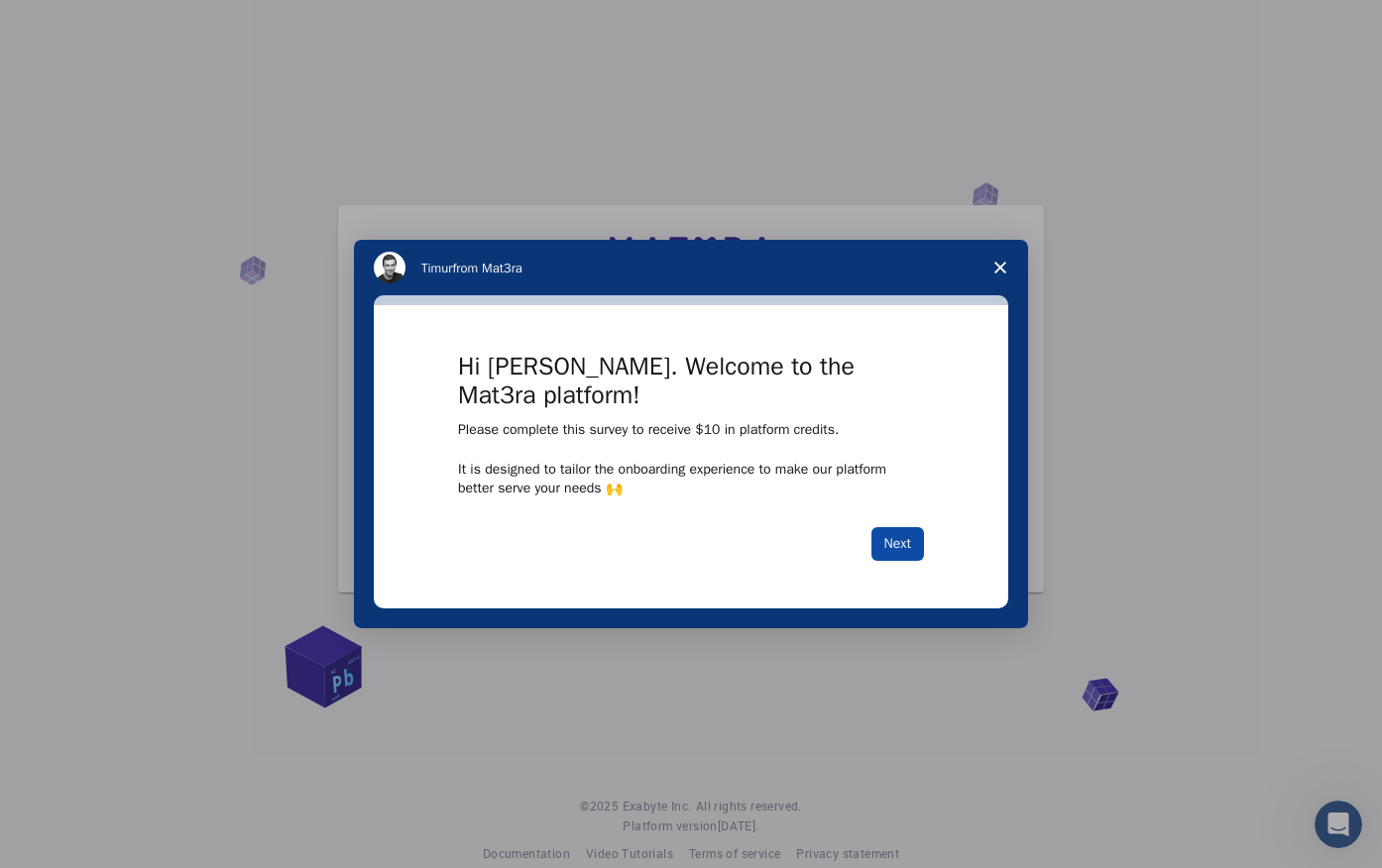 click on "Next" at bounding box center [897, 544] 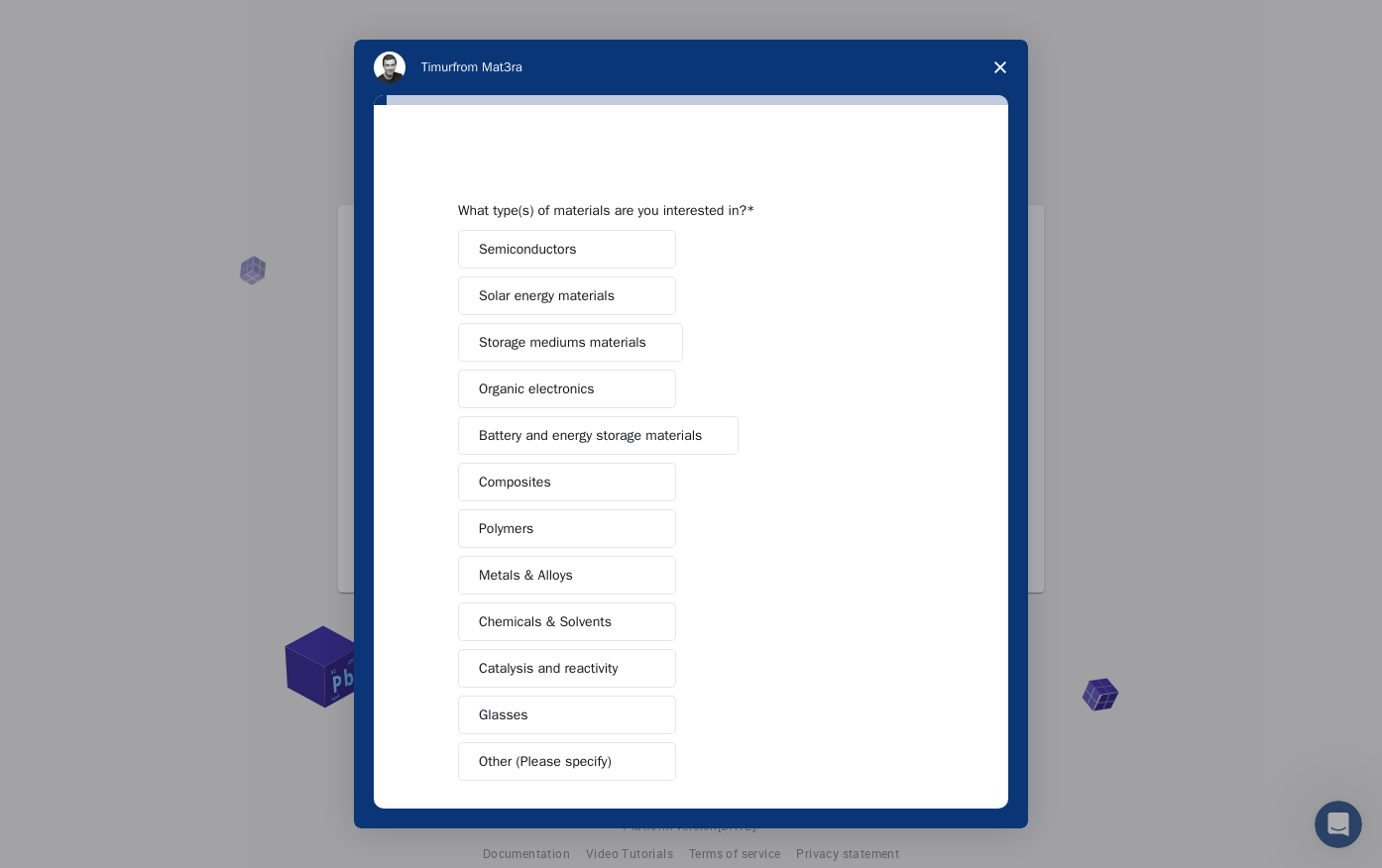 click on "Semiconductors" at bounding box center [527, 249] 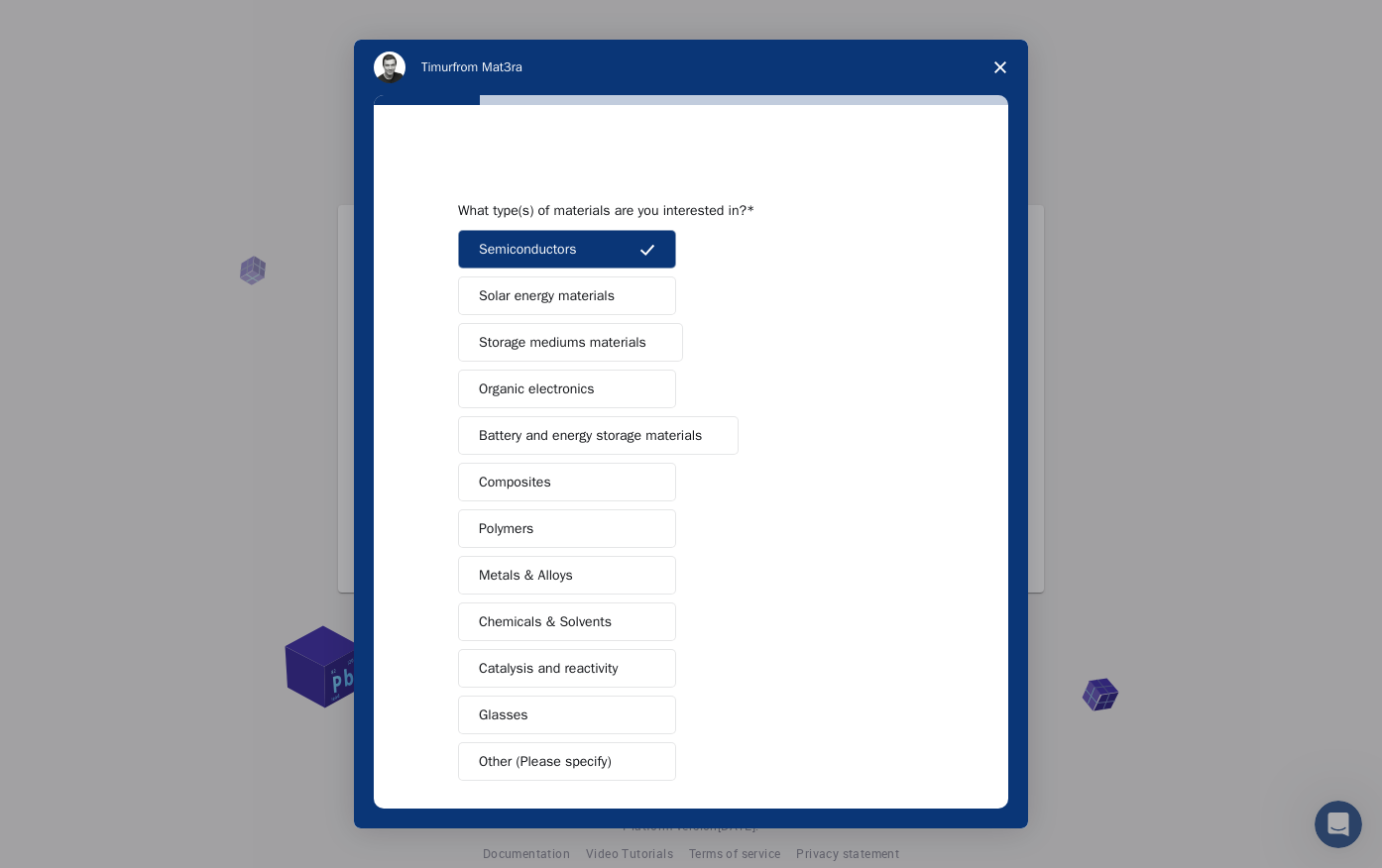 scroll, scrollTop: 88, scrollLeft: 0, axis: vertical 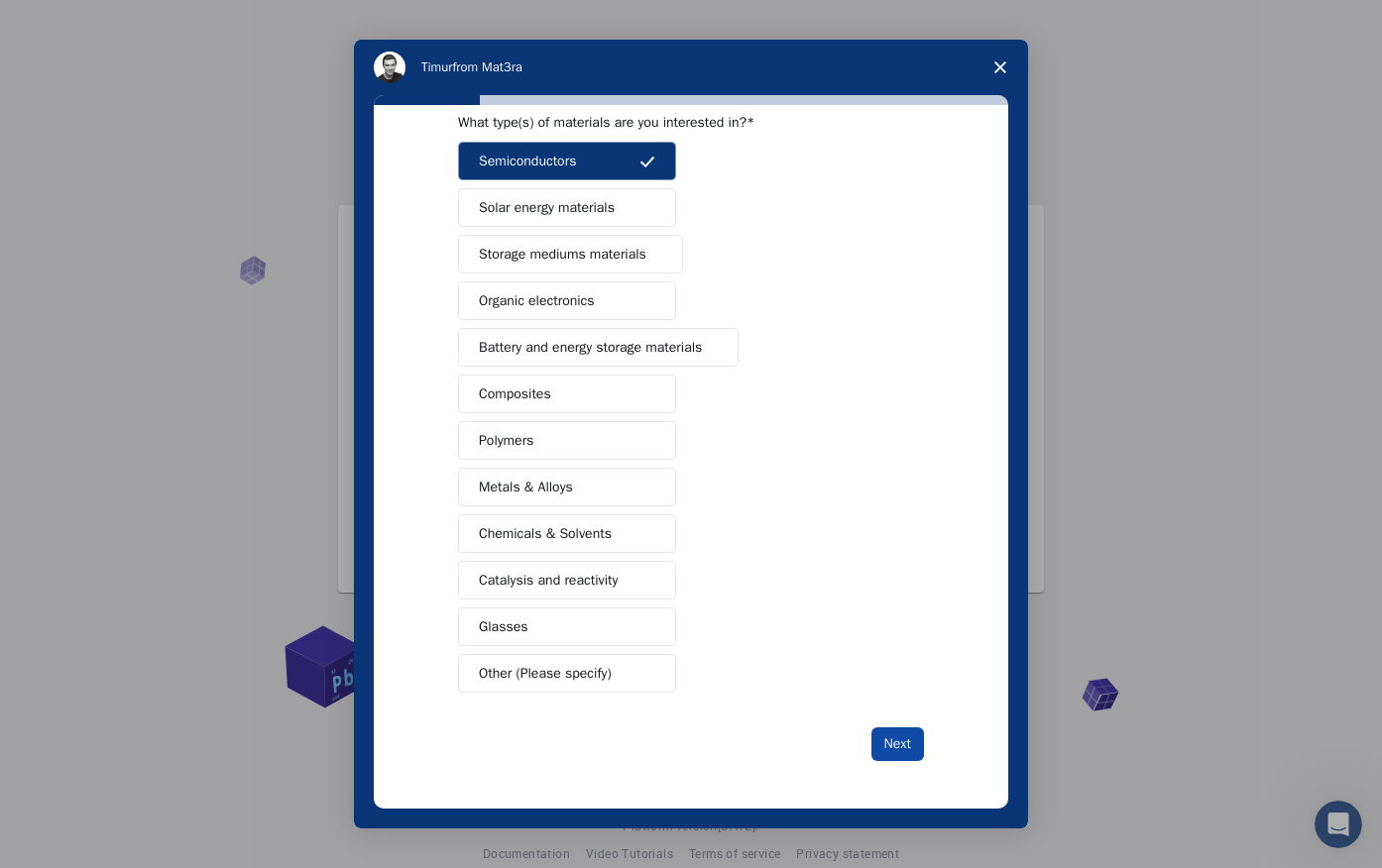 click on "Next" at bounding box center [897, 744] 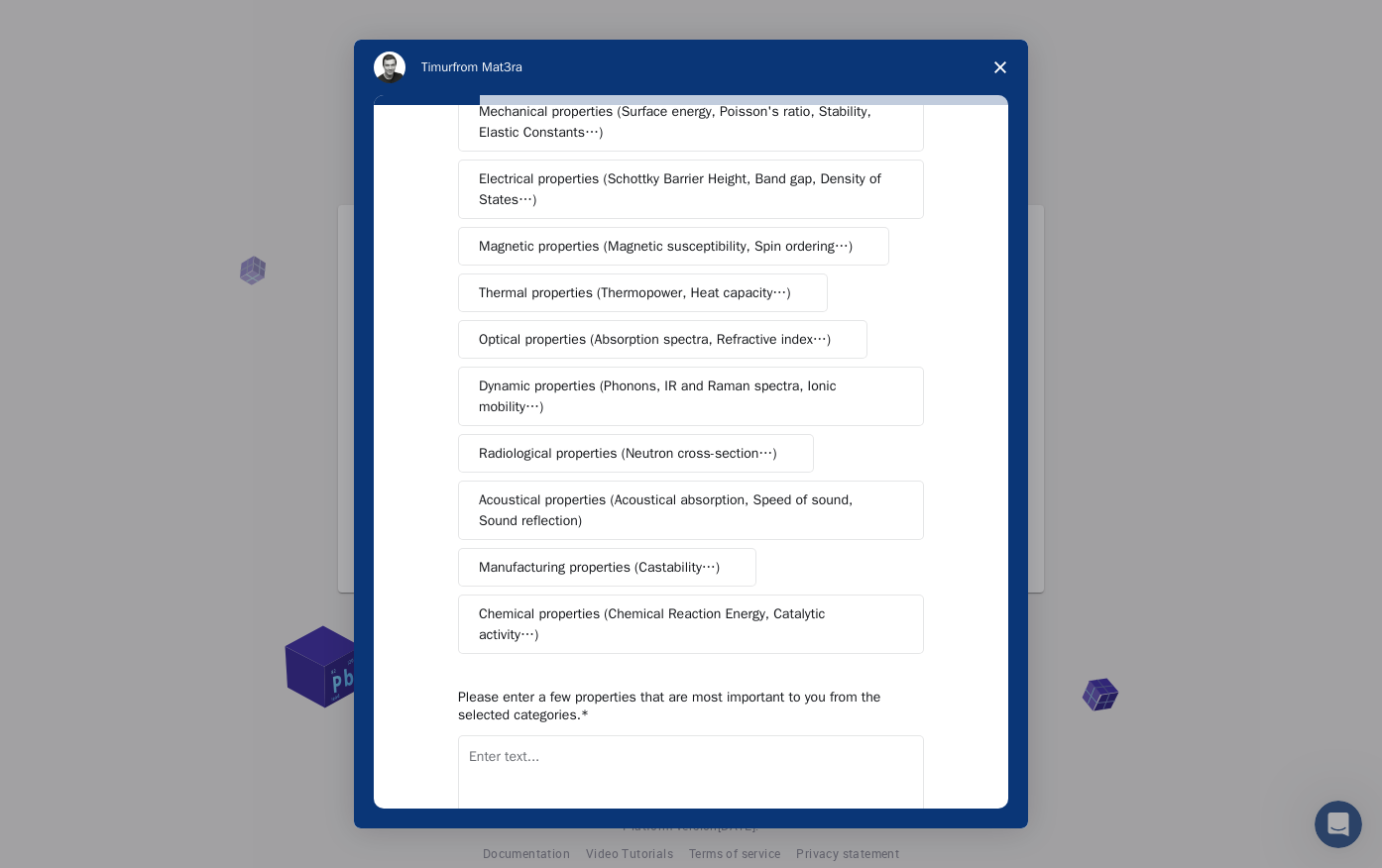 scroll, scrollTop: 0, scrollLeft: 0, axis: both 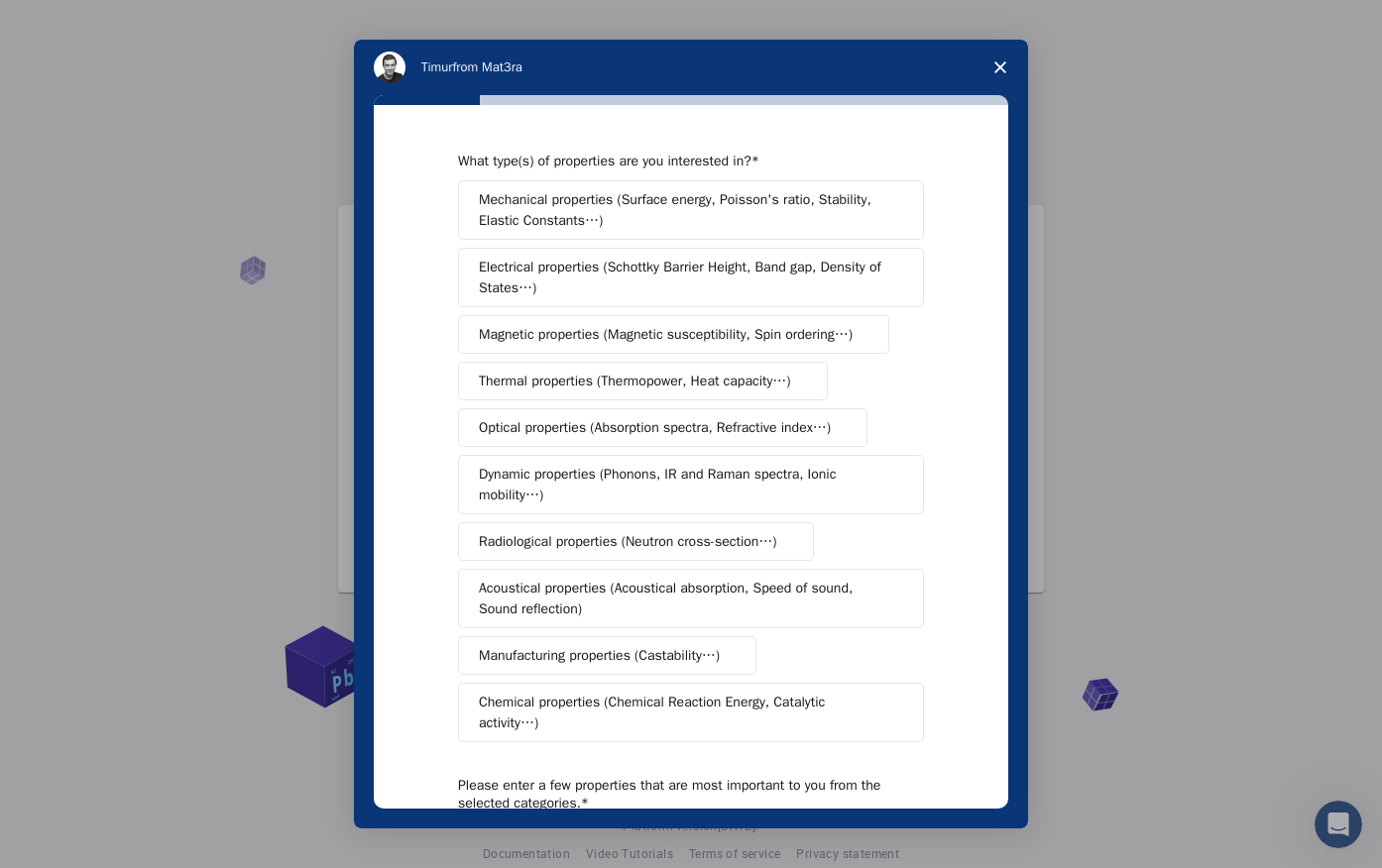 click on "Electrical properties (Schottky Barrier Height, Band gap, Density of States…)" at bounding box center (684, 277) 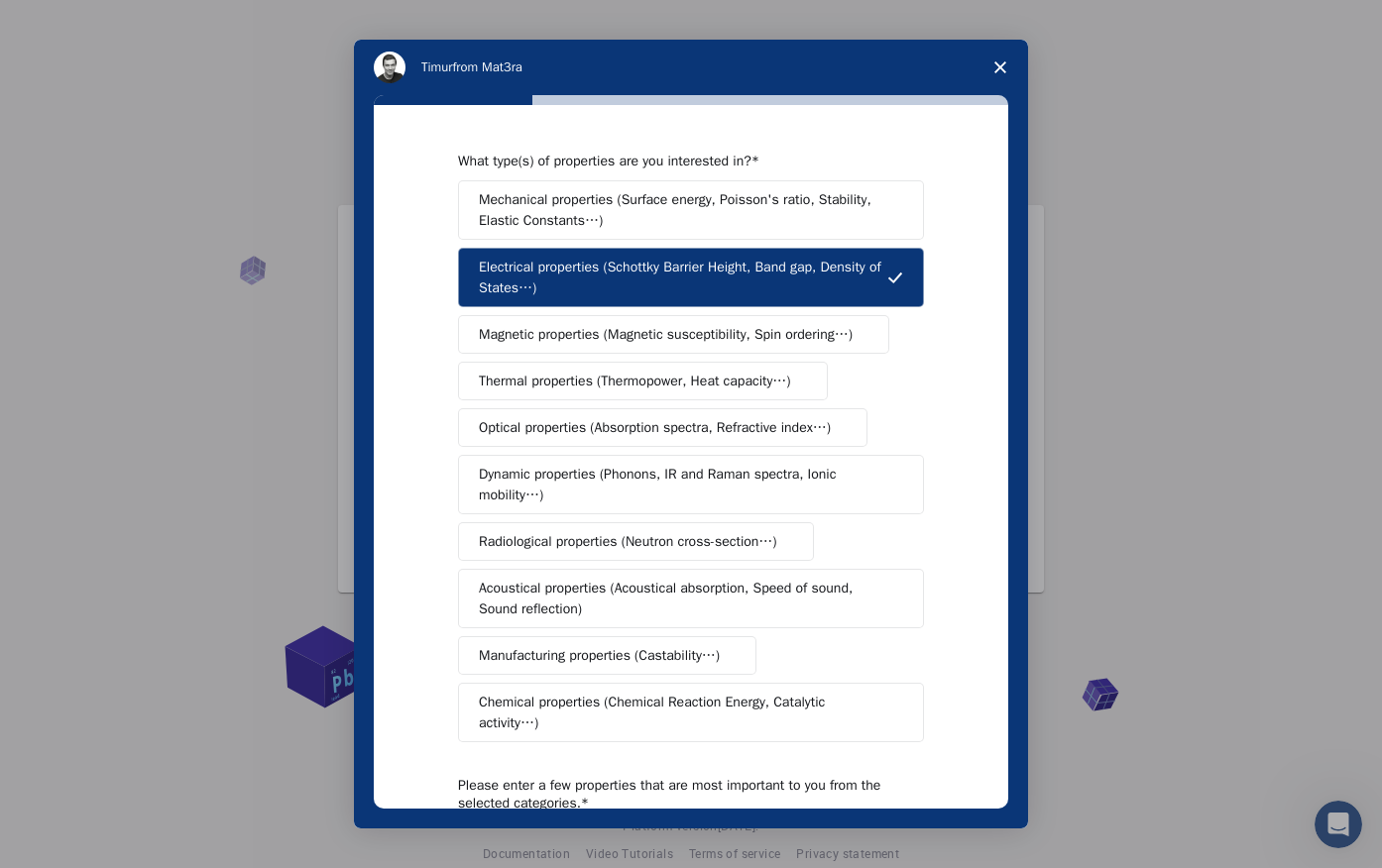 click on "Magnetic properties (Magnetic susceptibility, Spin ordering…)" at bounding box center (665, 334) 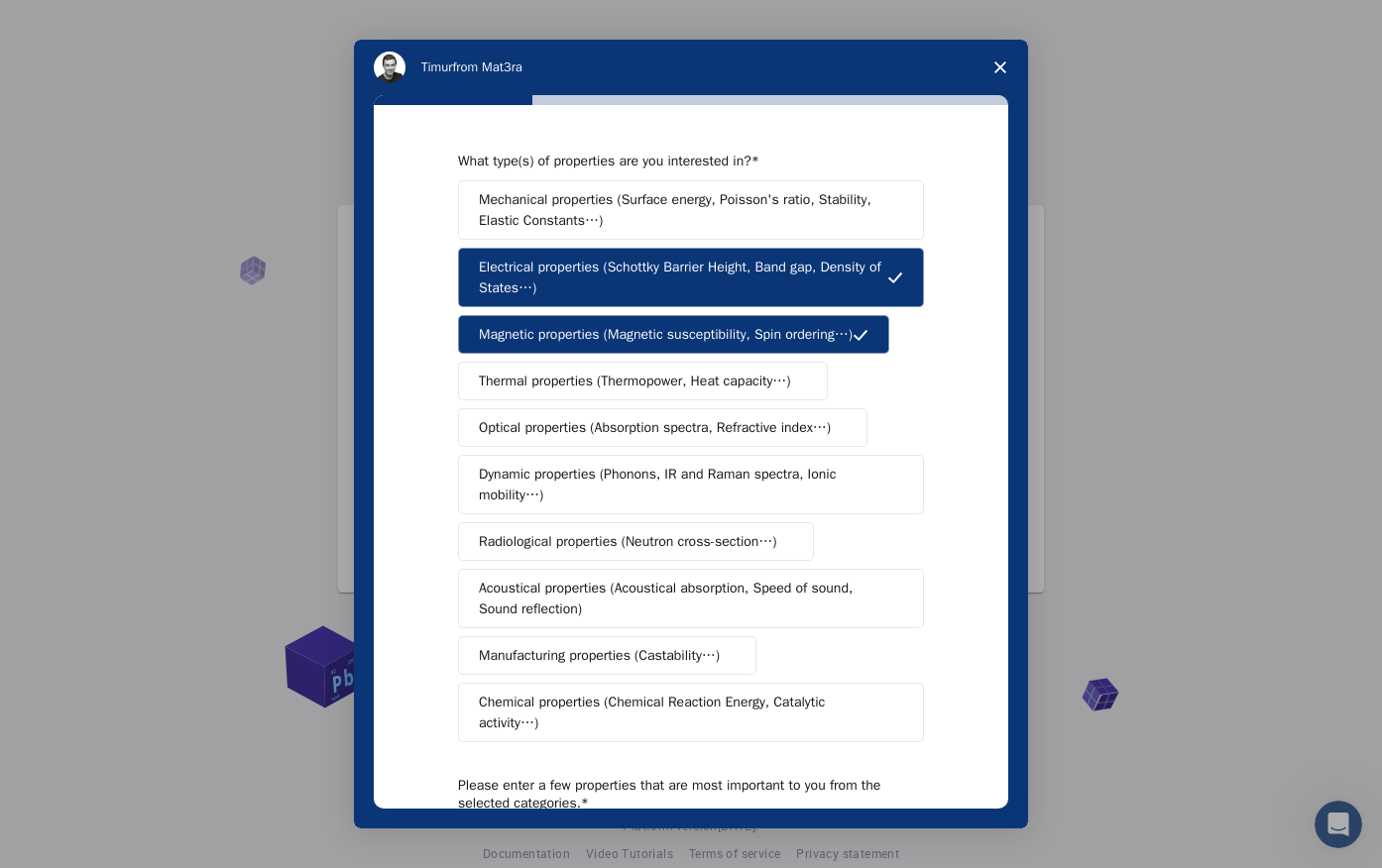 click on "Optical properties (Absorption spectra, Refractive index…)" at bounding box center (654, 427) 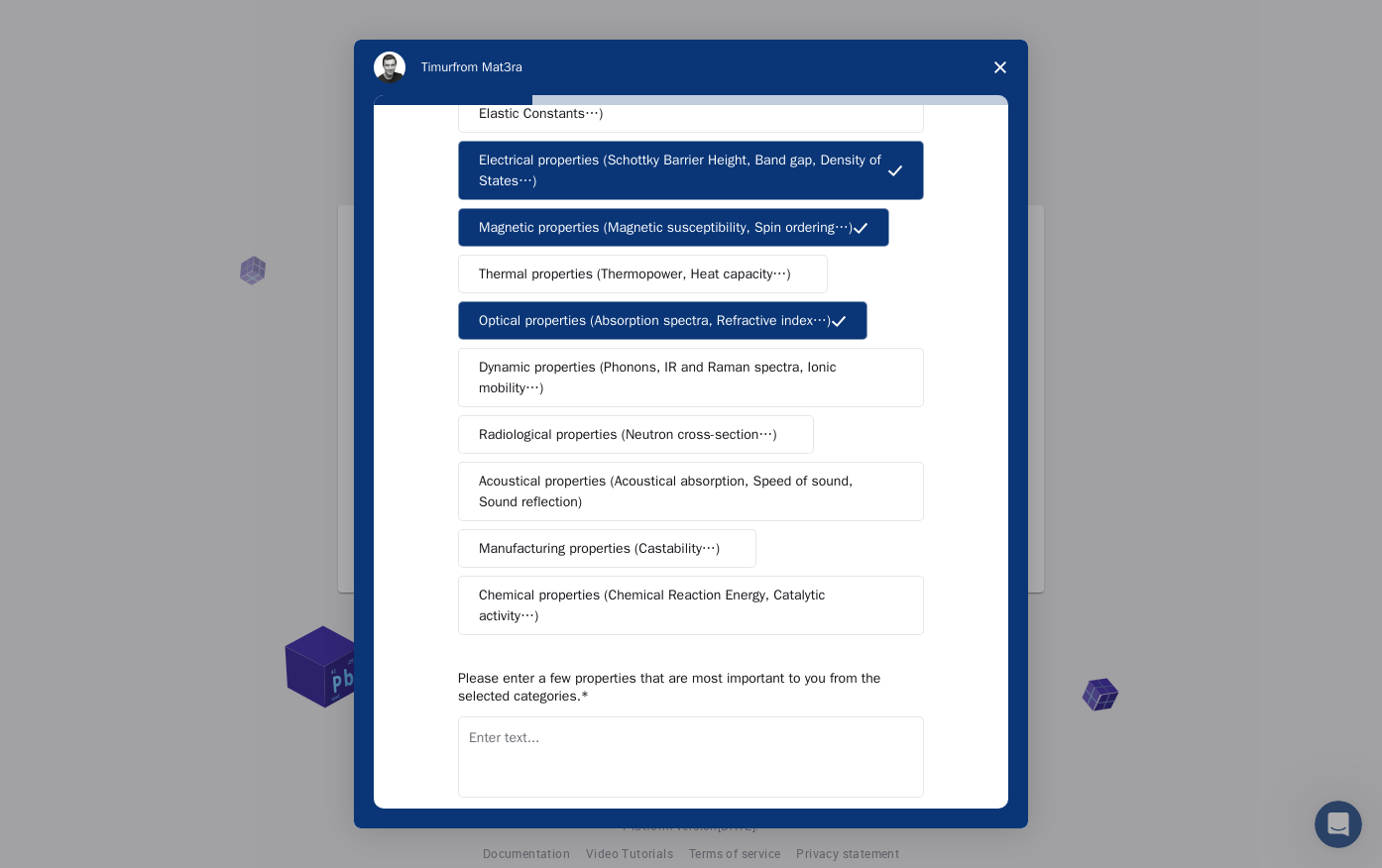 scroll, scrollTop: 108, scrollLeft: 0, axis: vertical 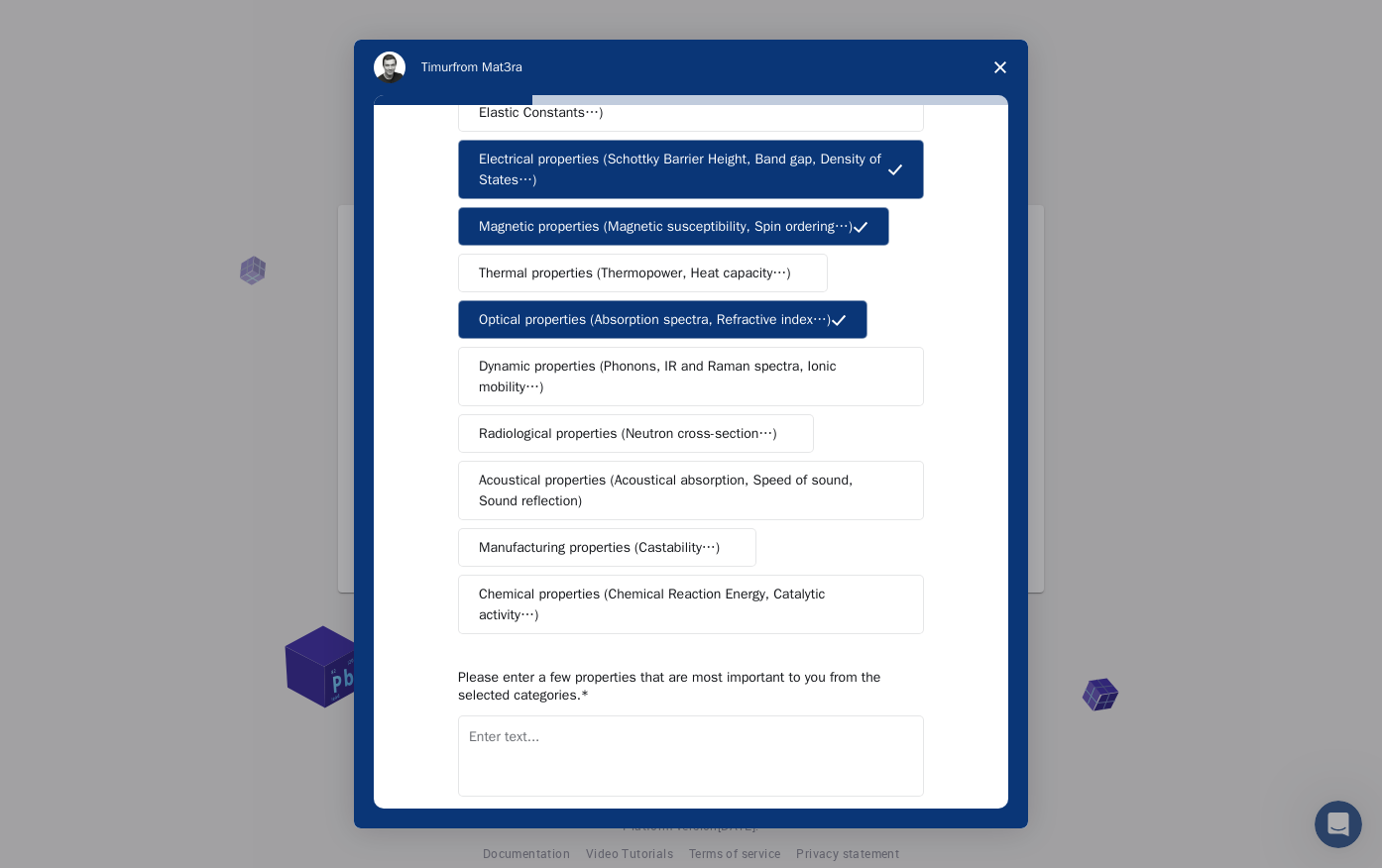 click on "Dynamic properties (Phonons, IR and Raman spectra, Ionic mobility…)" at bounding box center [683, 377] 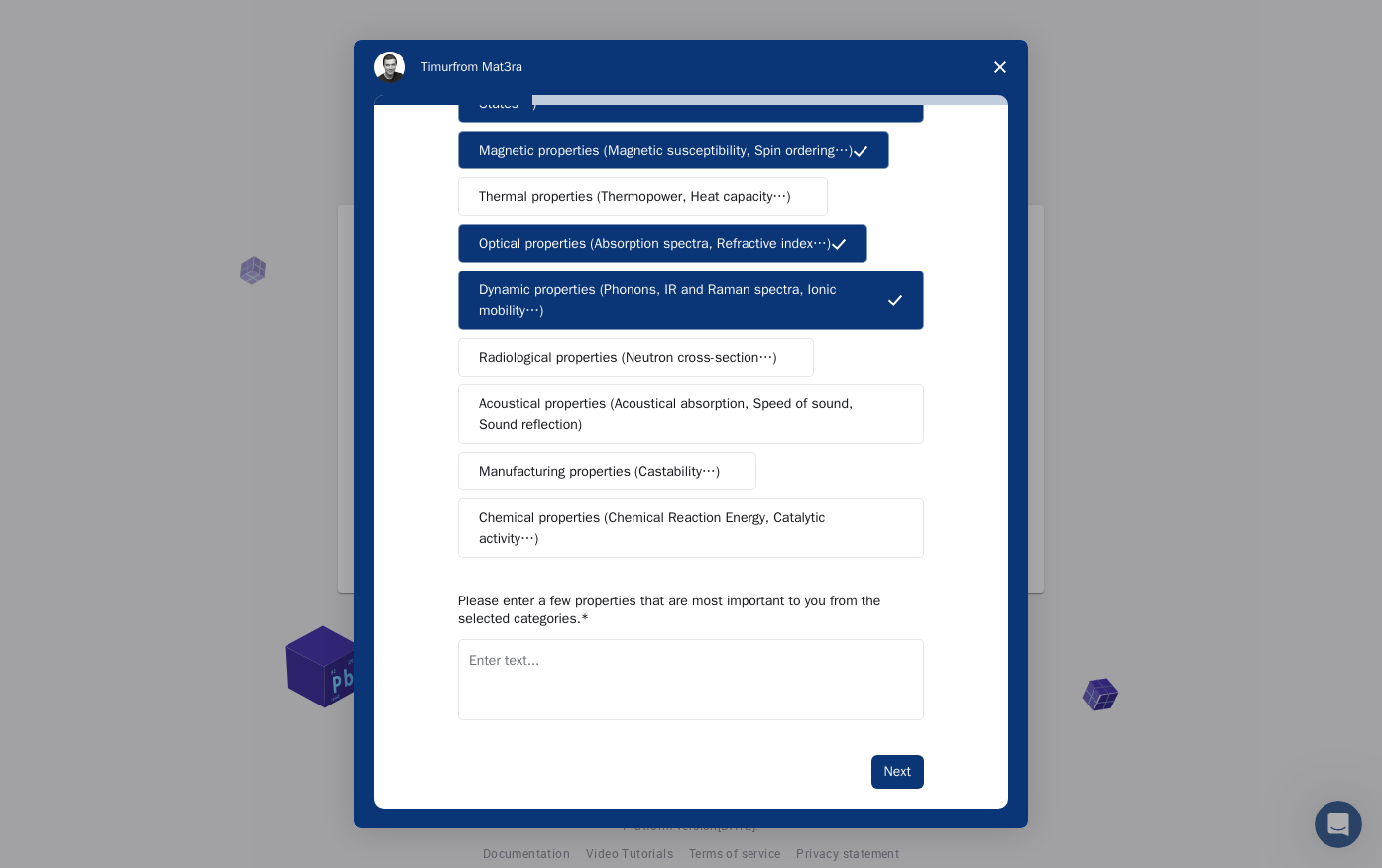 scroll, scrollTop: 211, scrollLeft: 0, axis: vertical 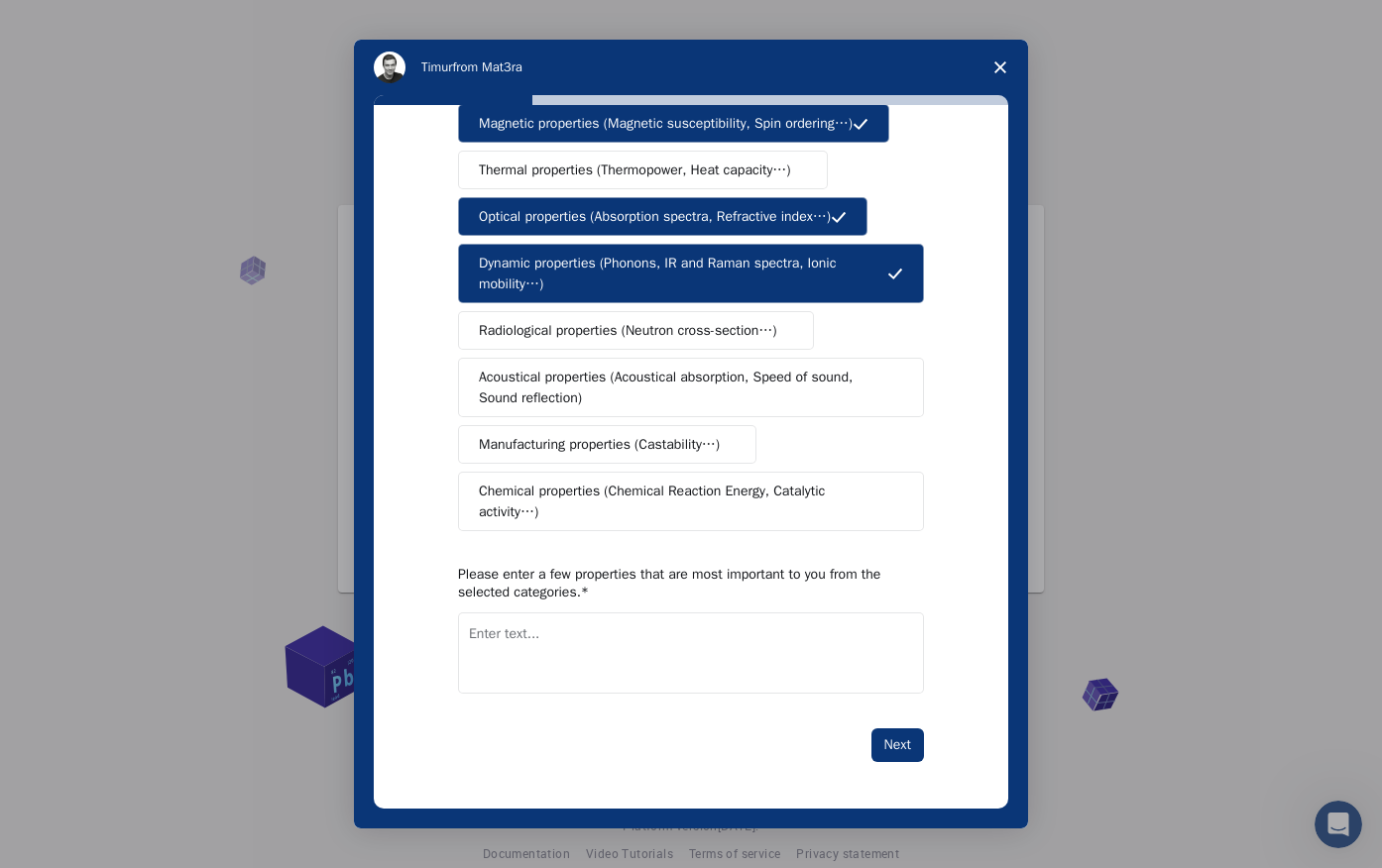 click on "Chemical properties (Chemical Reaction Energy, Catalytic activity…)" at bounding box center (691, 501) 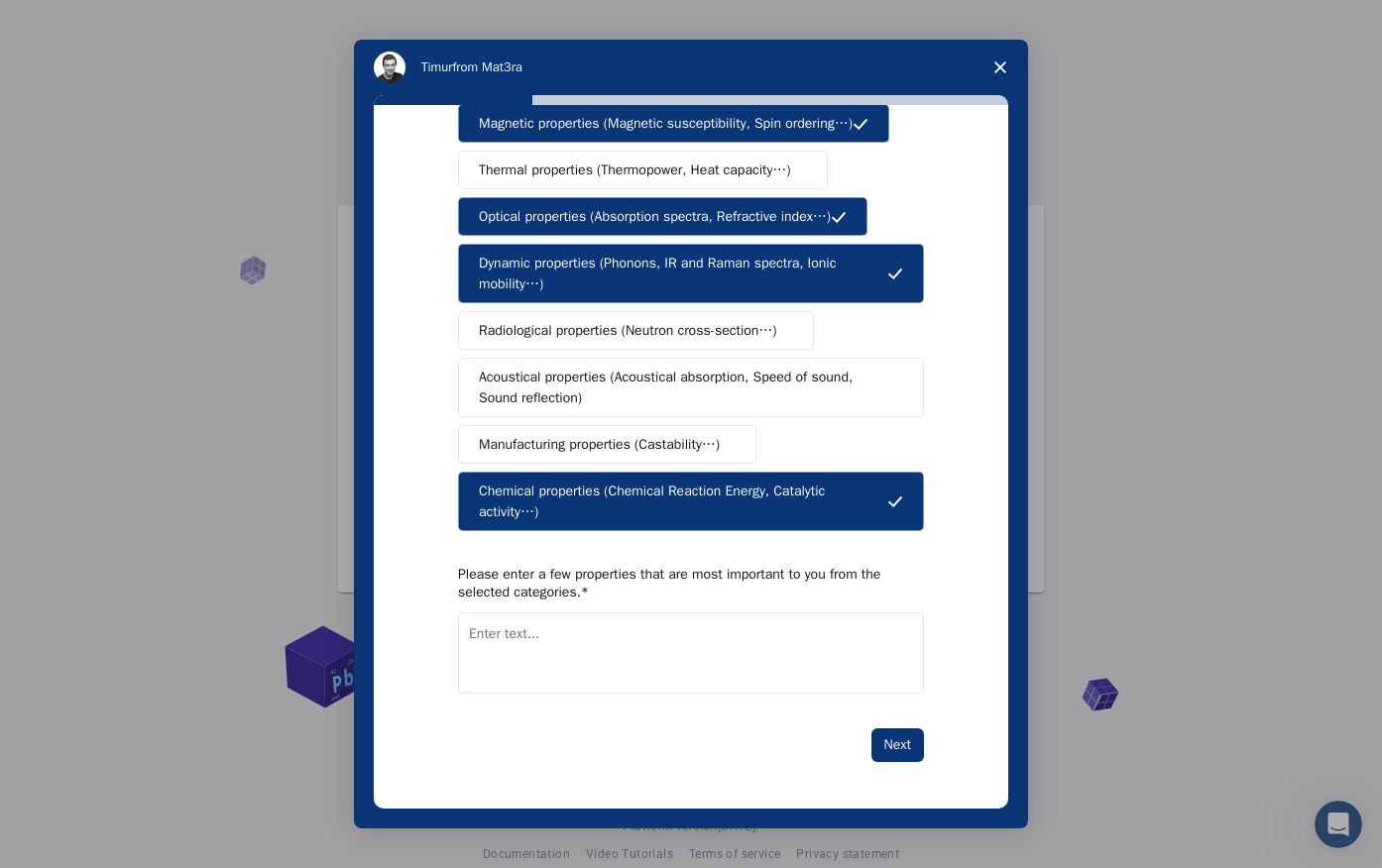 click at bounding box center [691, 653] 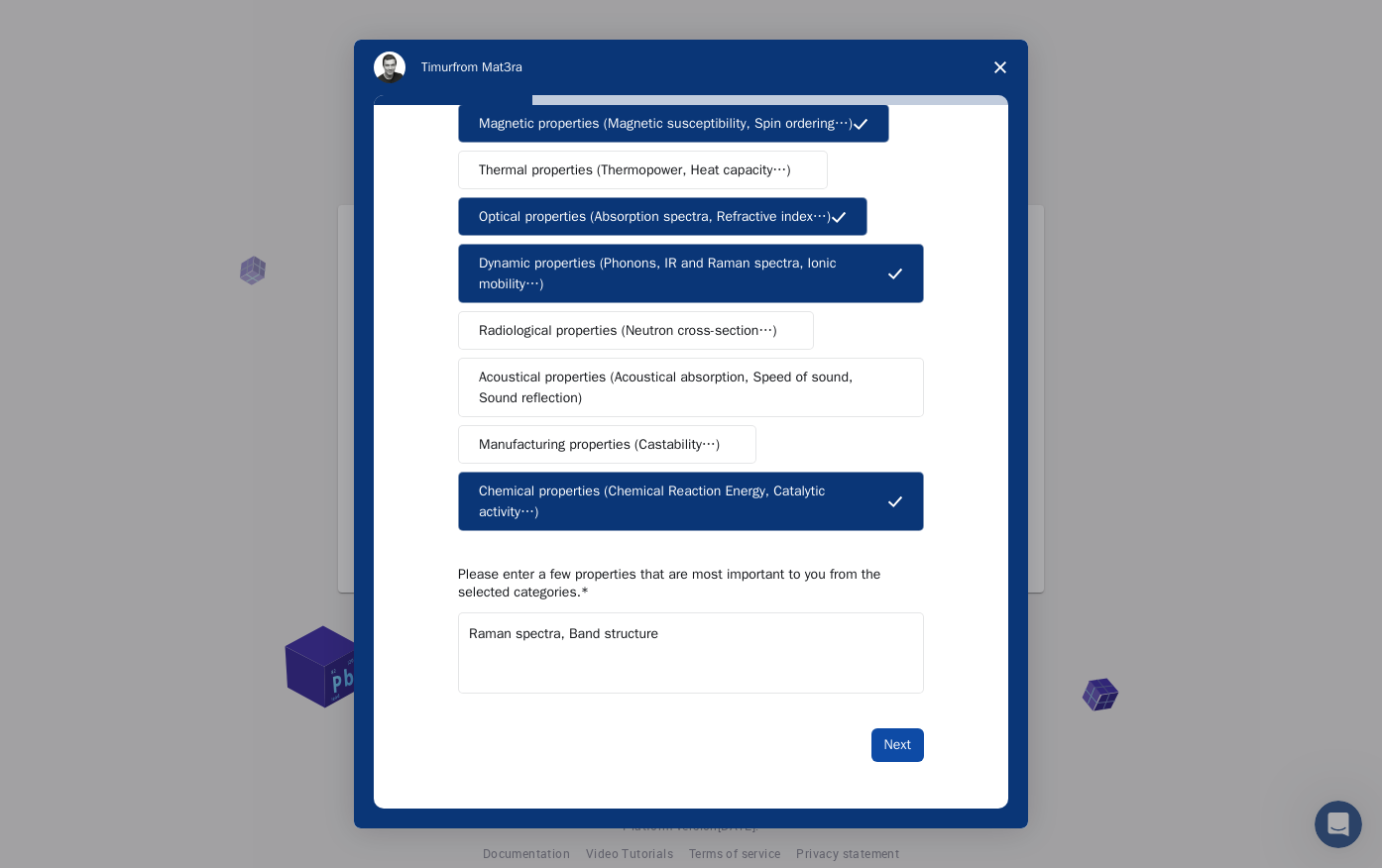 type on "Raman spectra, Band structure" 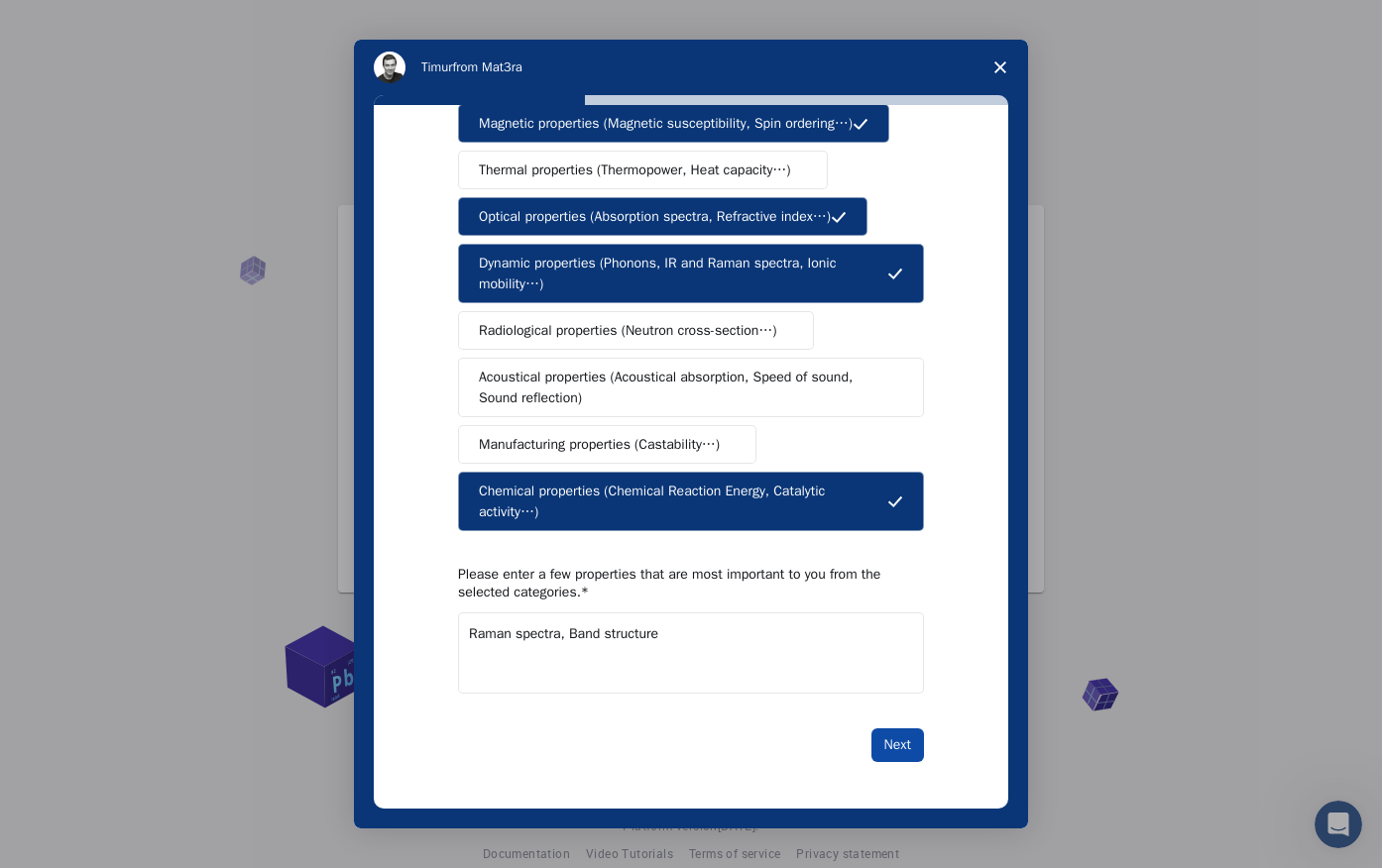 click on "Next" at bounding box center [897, 745] 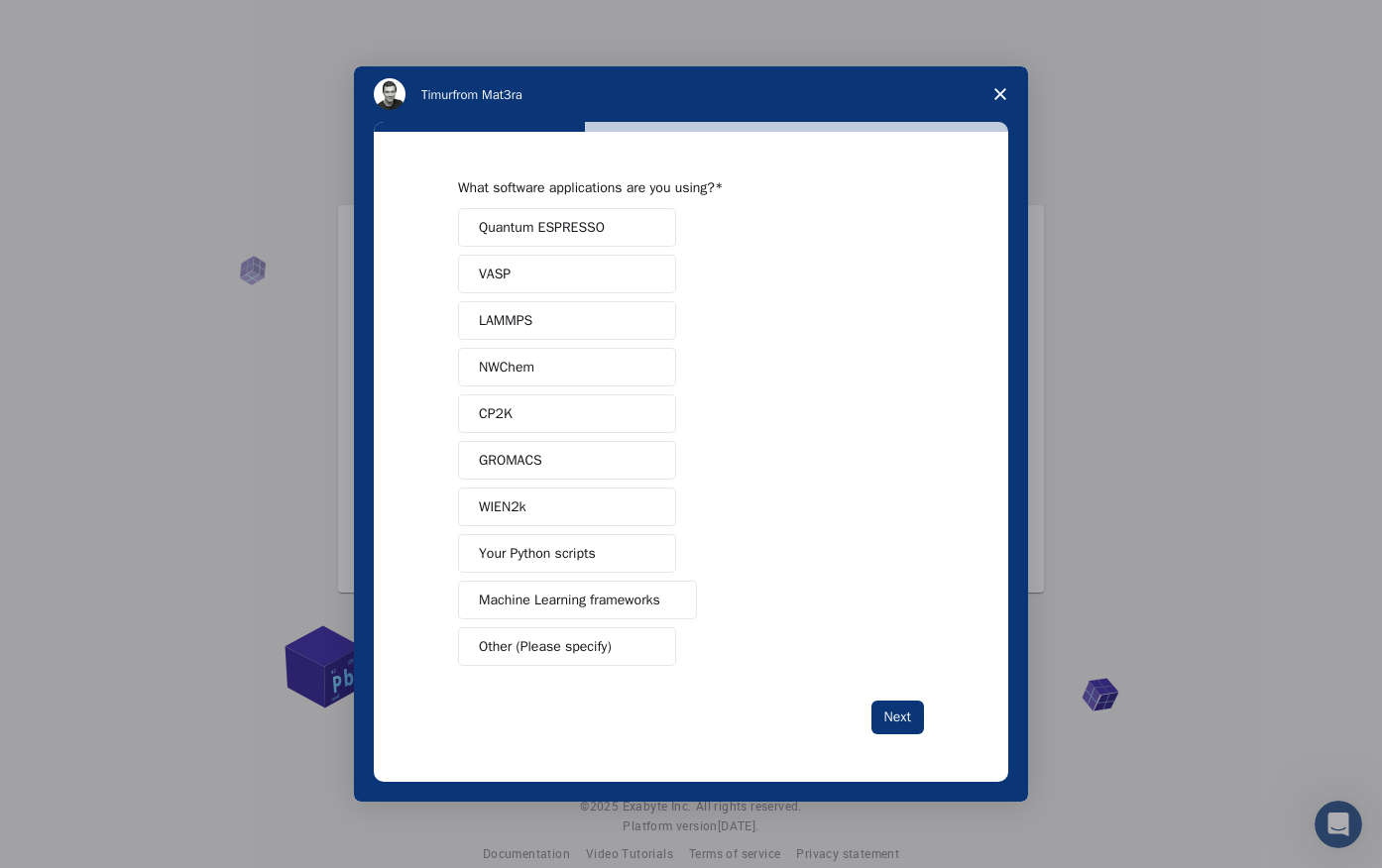 scroll, scrollTop: 0, scrollLeft: 0, axis: both 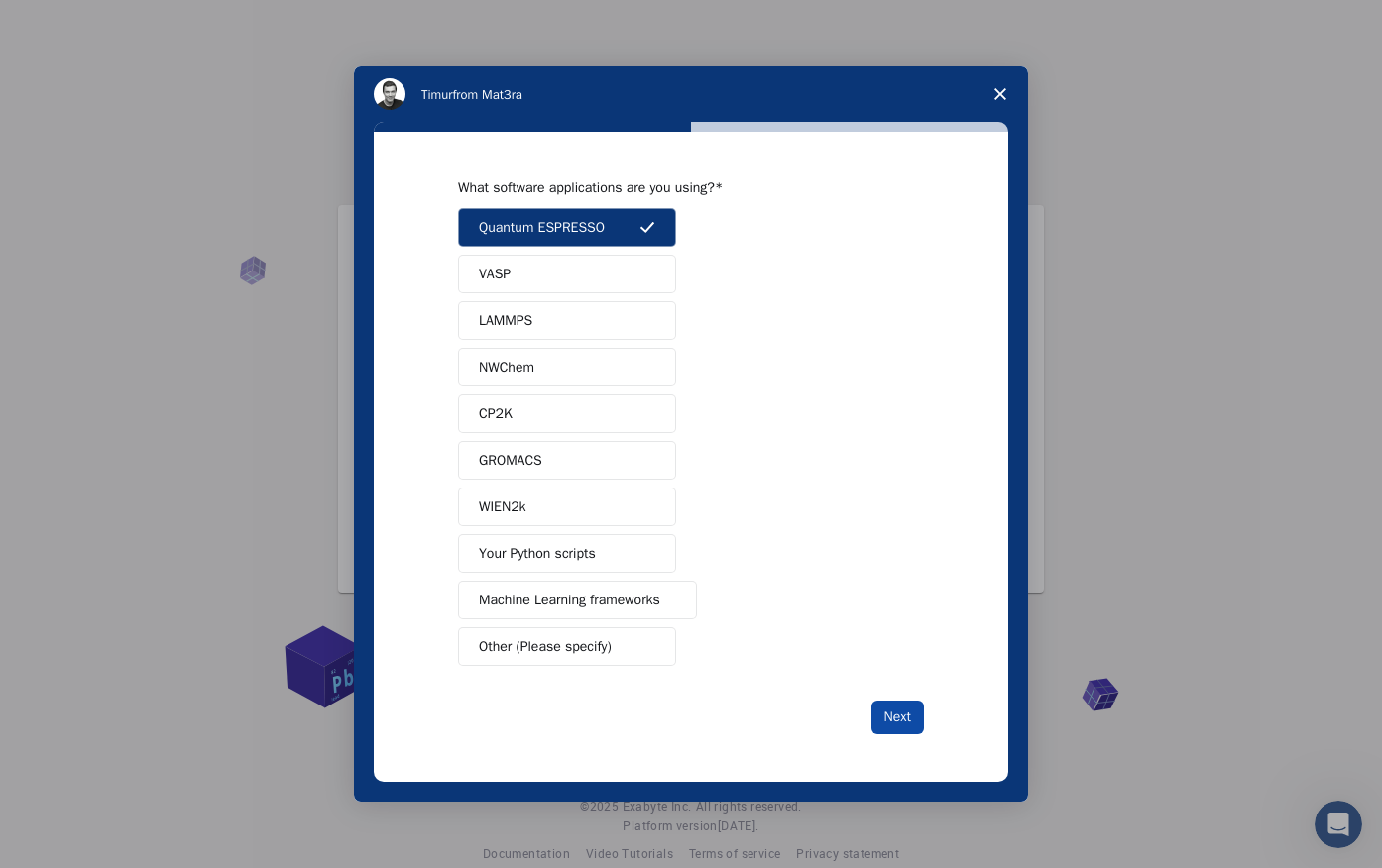click on "Next" at bounding box center [897, 717] 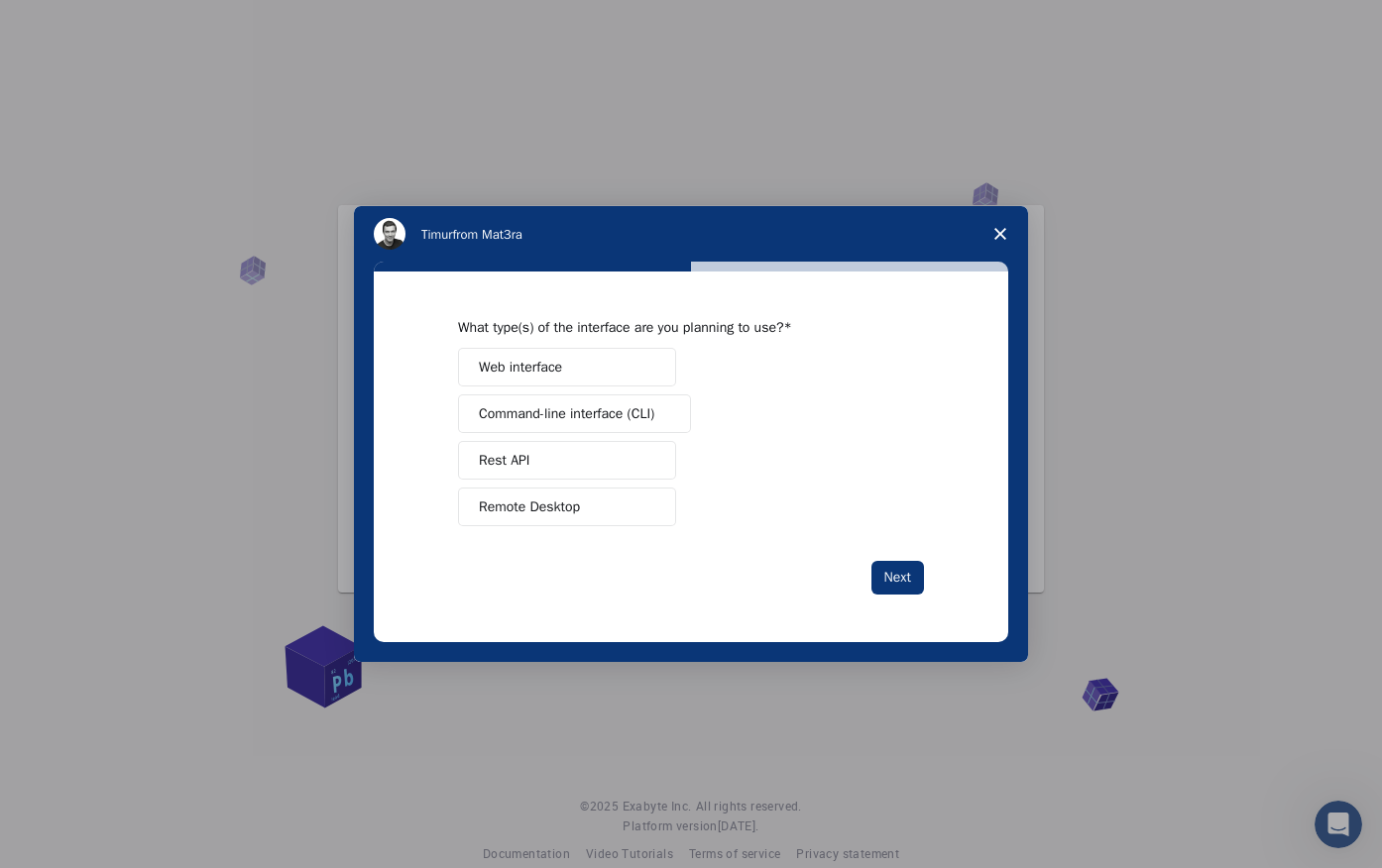 click on "Rest API" at bounding box center [567, 460] 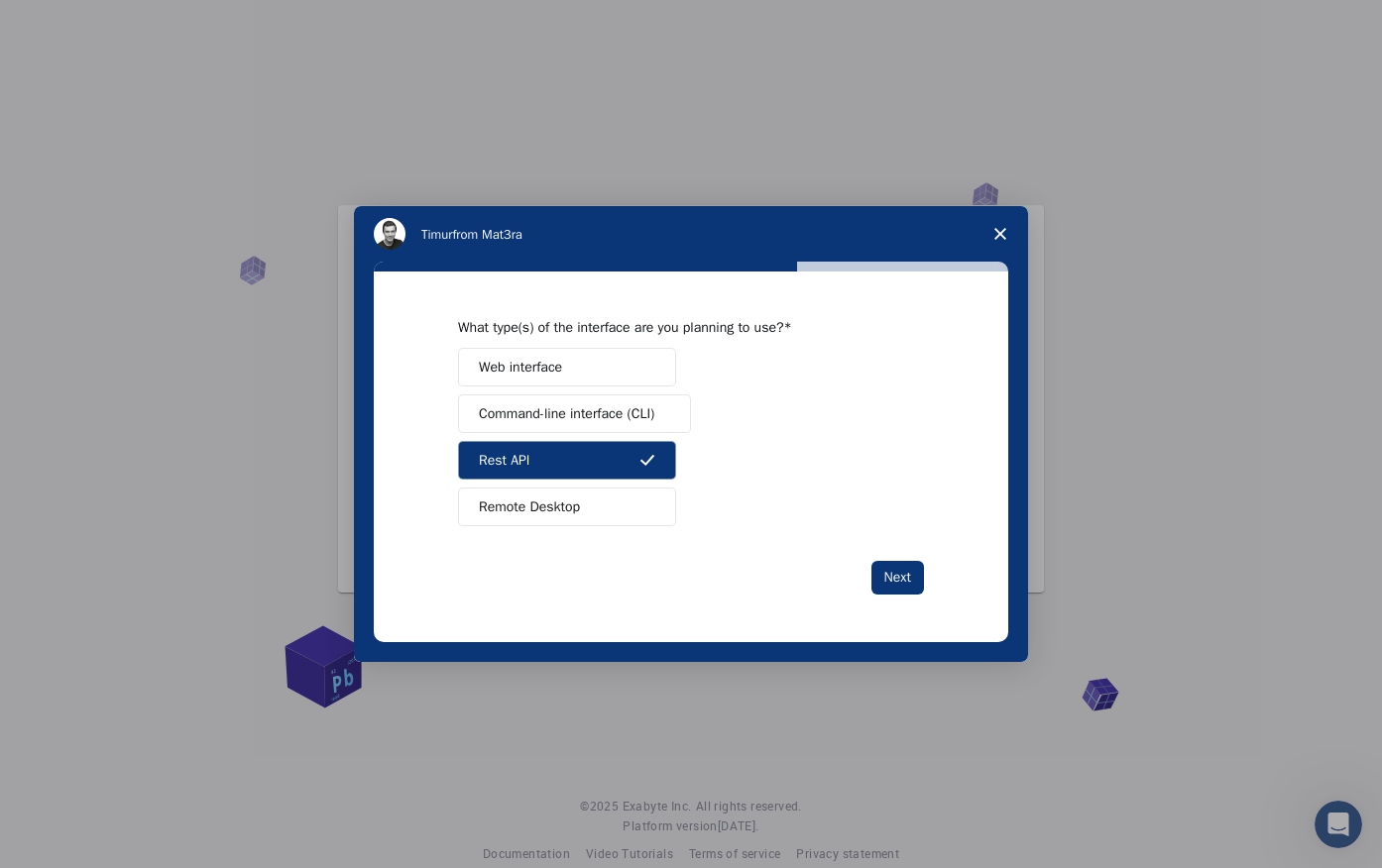 click on "Remote Desktop" at bounding box center [567, 506] 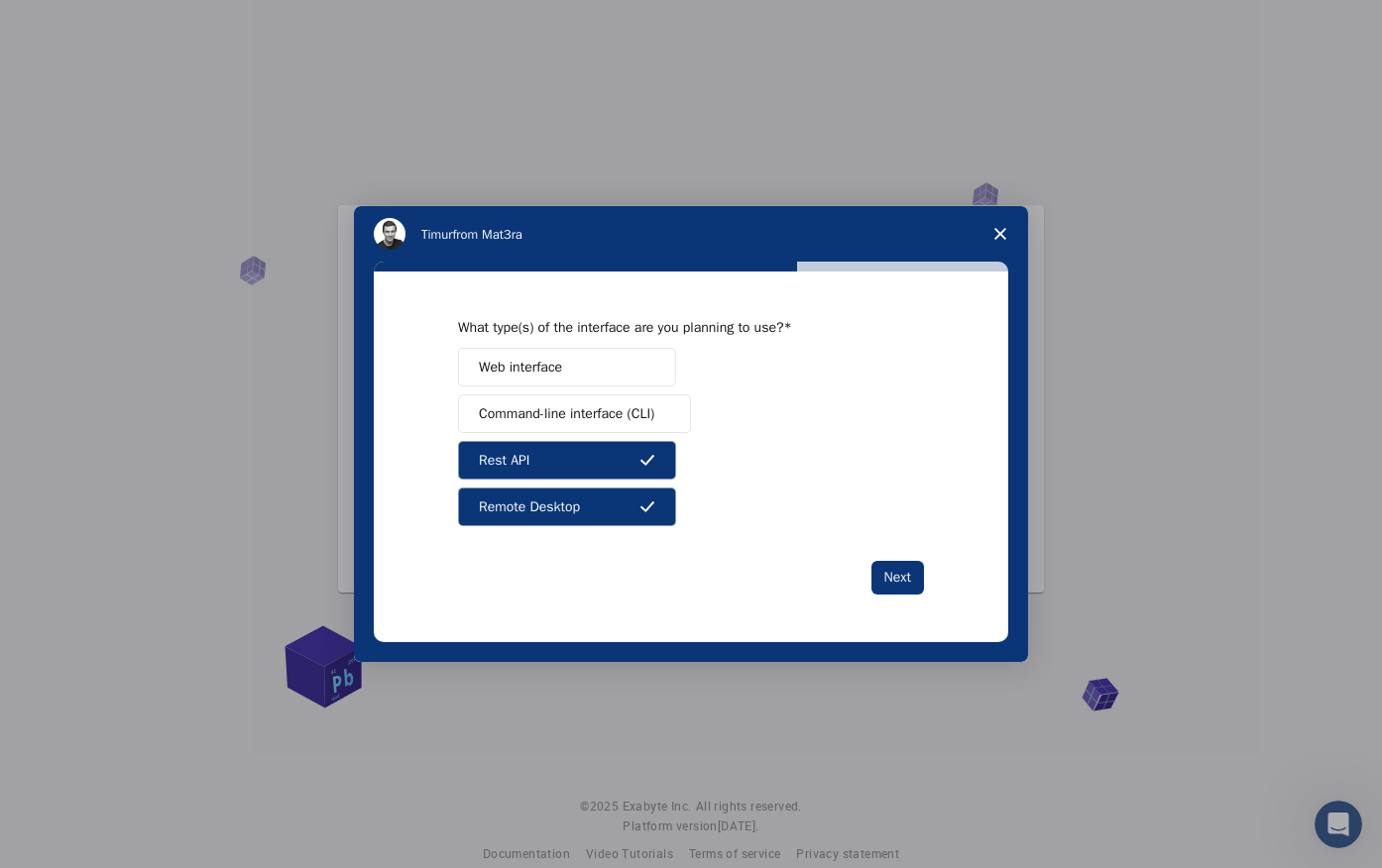 click on "Rest API" at bounding box center [567, 460] 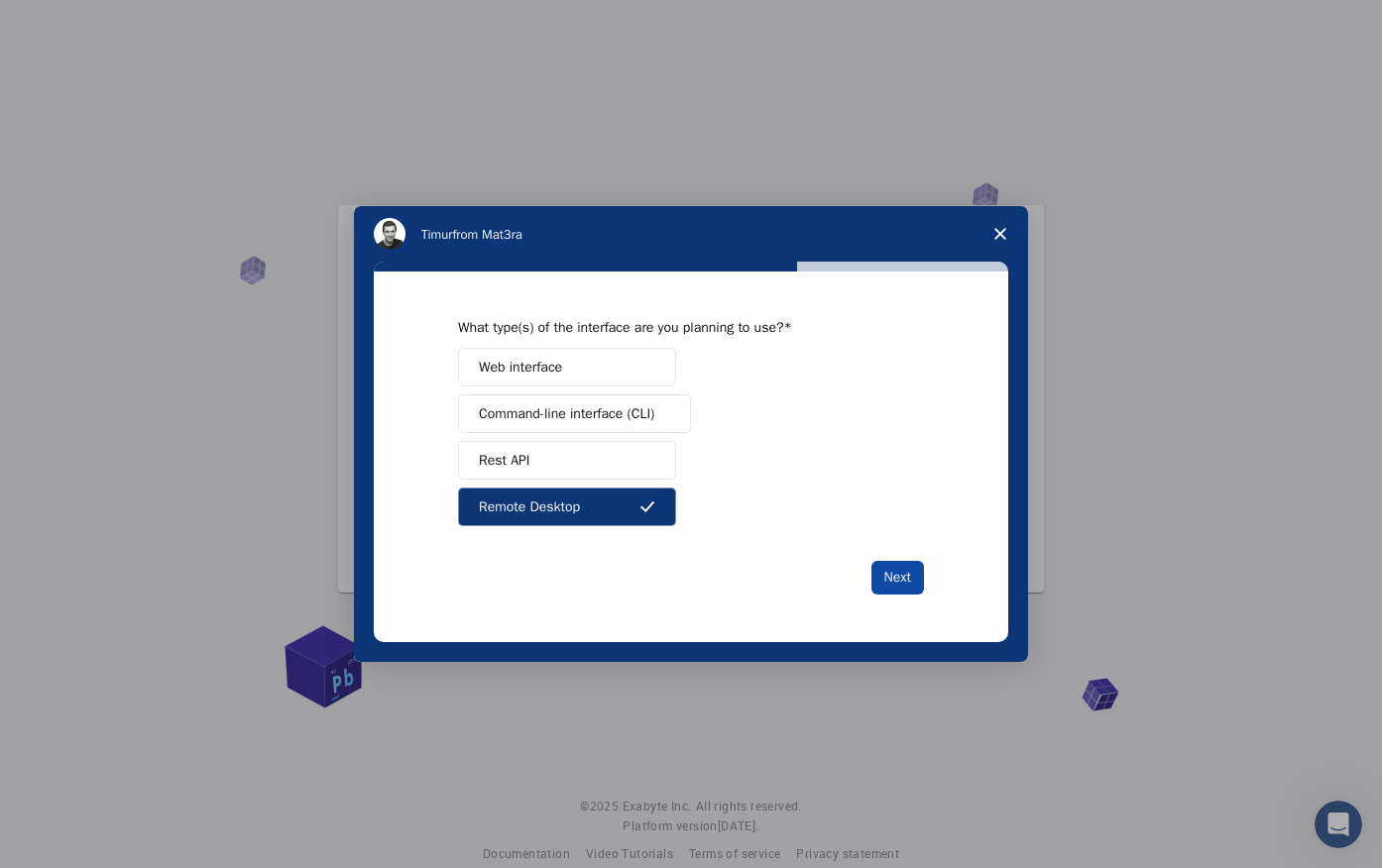 click on "Next" at bounding box center (897, 578) 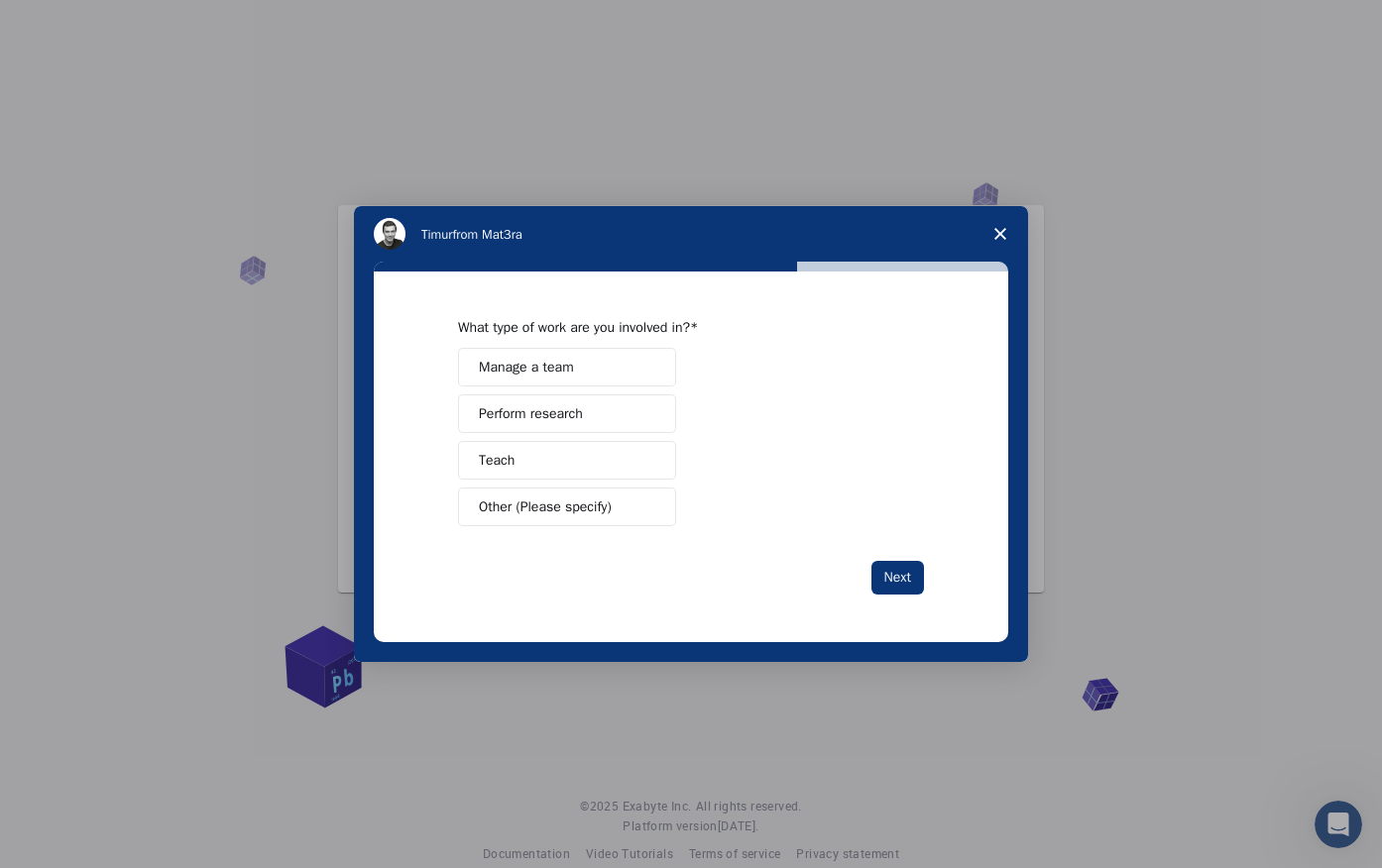 click on "Next" at bounding box center (897, 578) 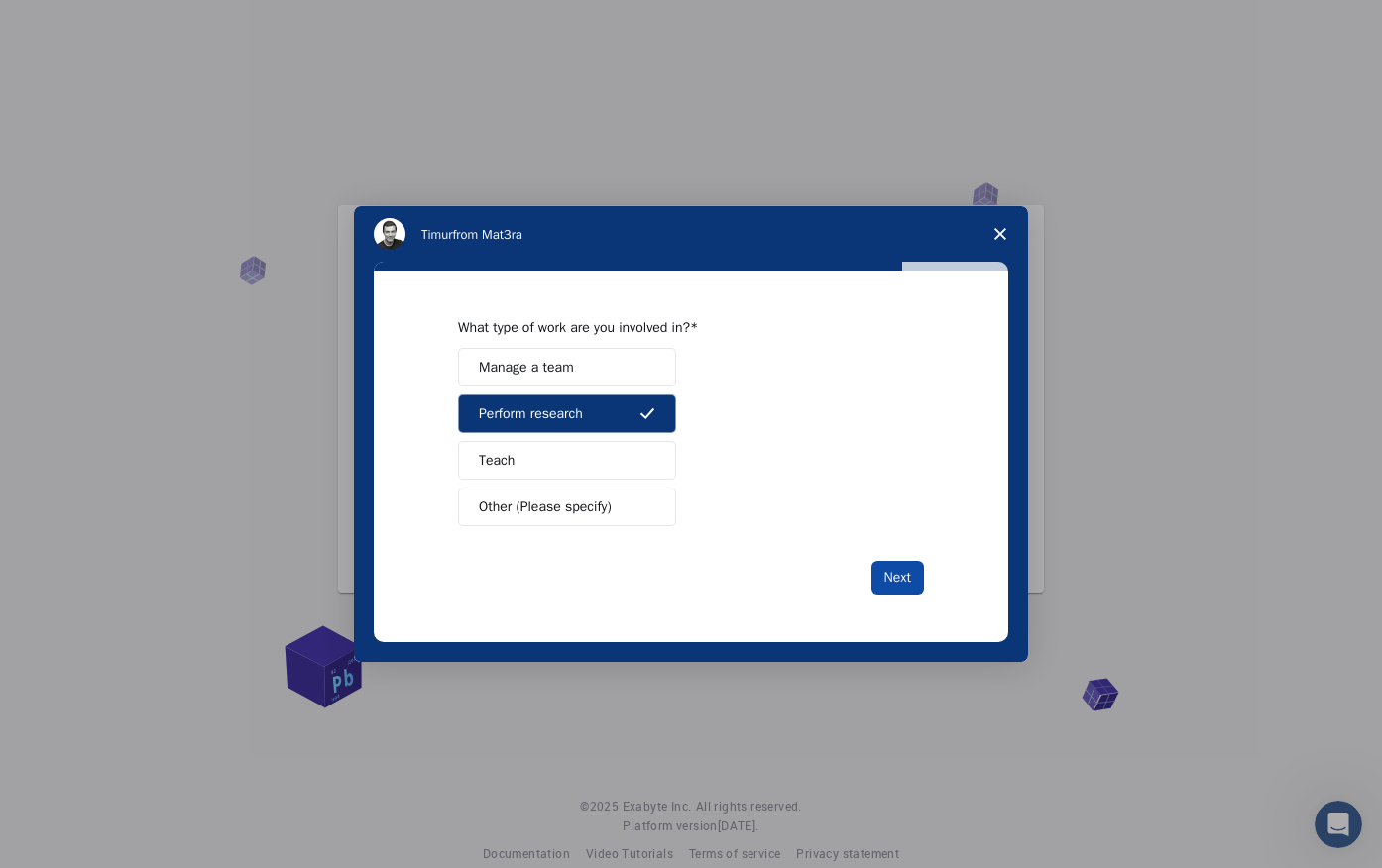 click on "Next" at bounding box center (897, 578) 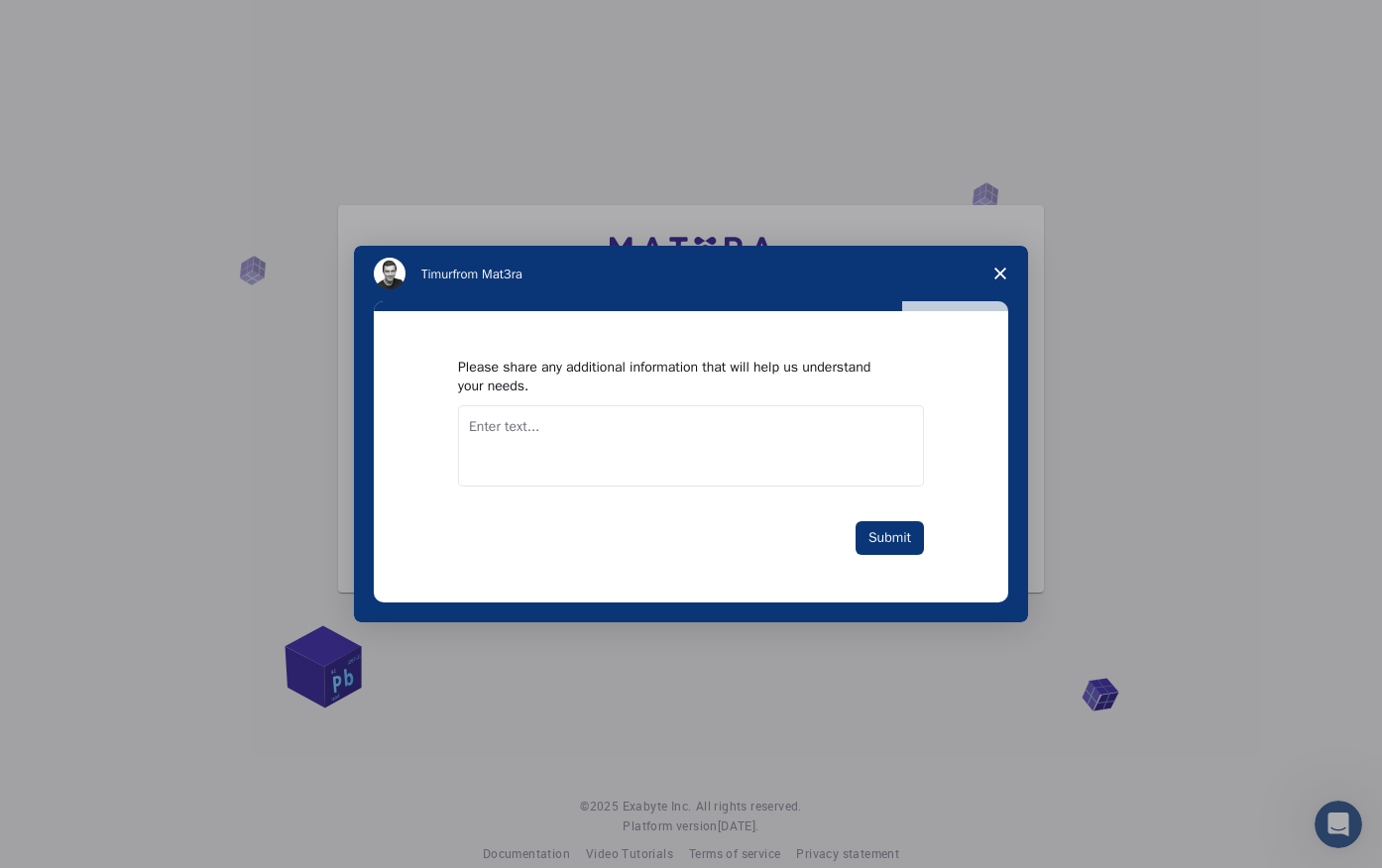 click at bounding box center (691, 446) 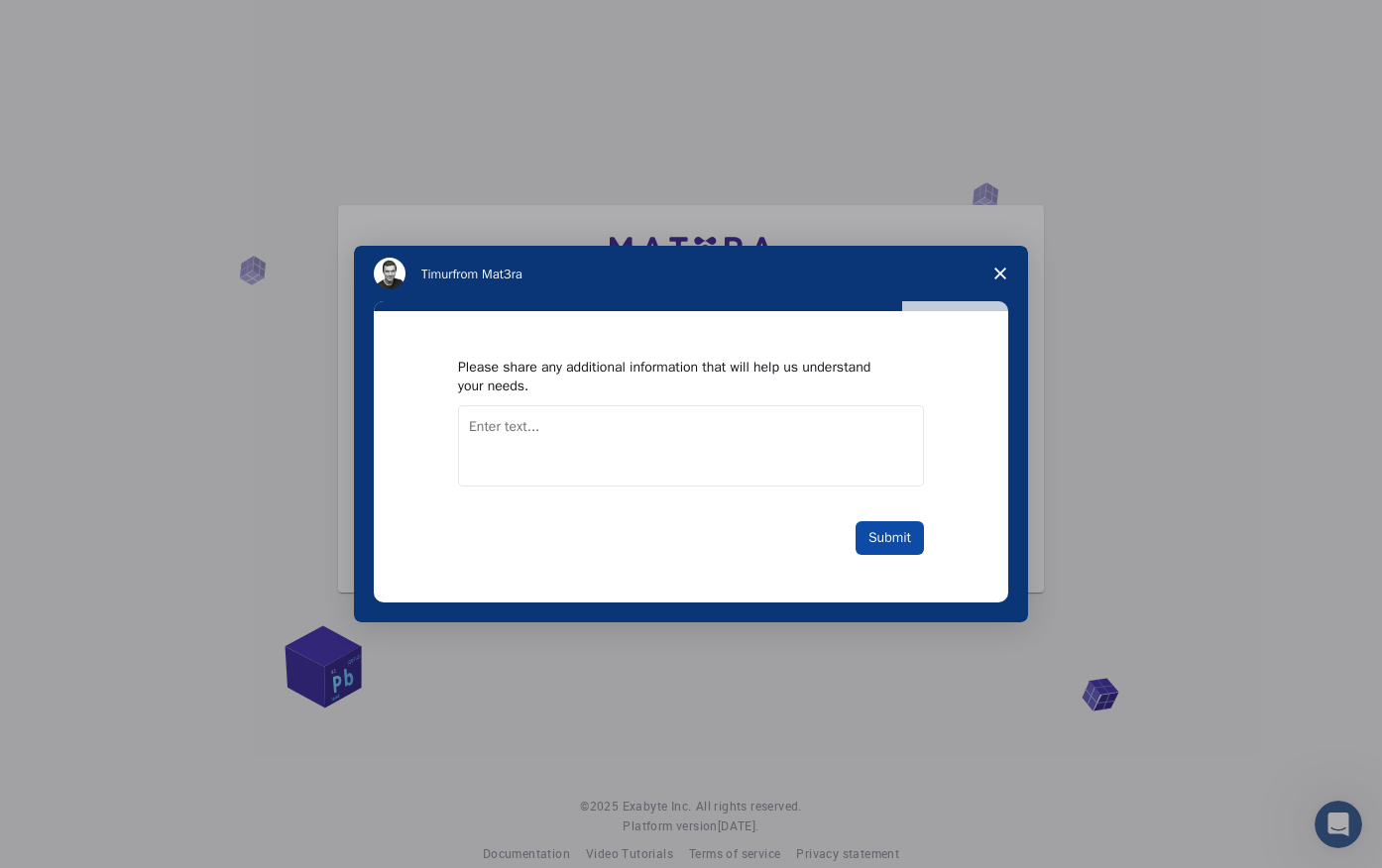 click on "Submit" at bounding box center [889, 538] 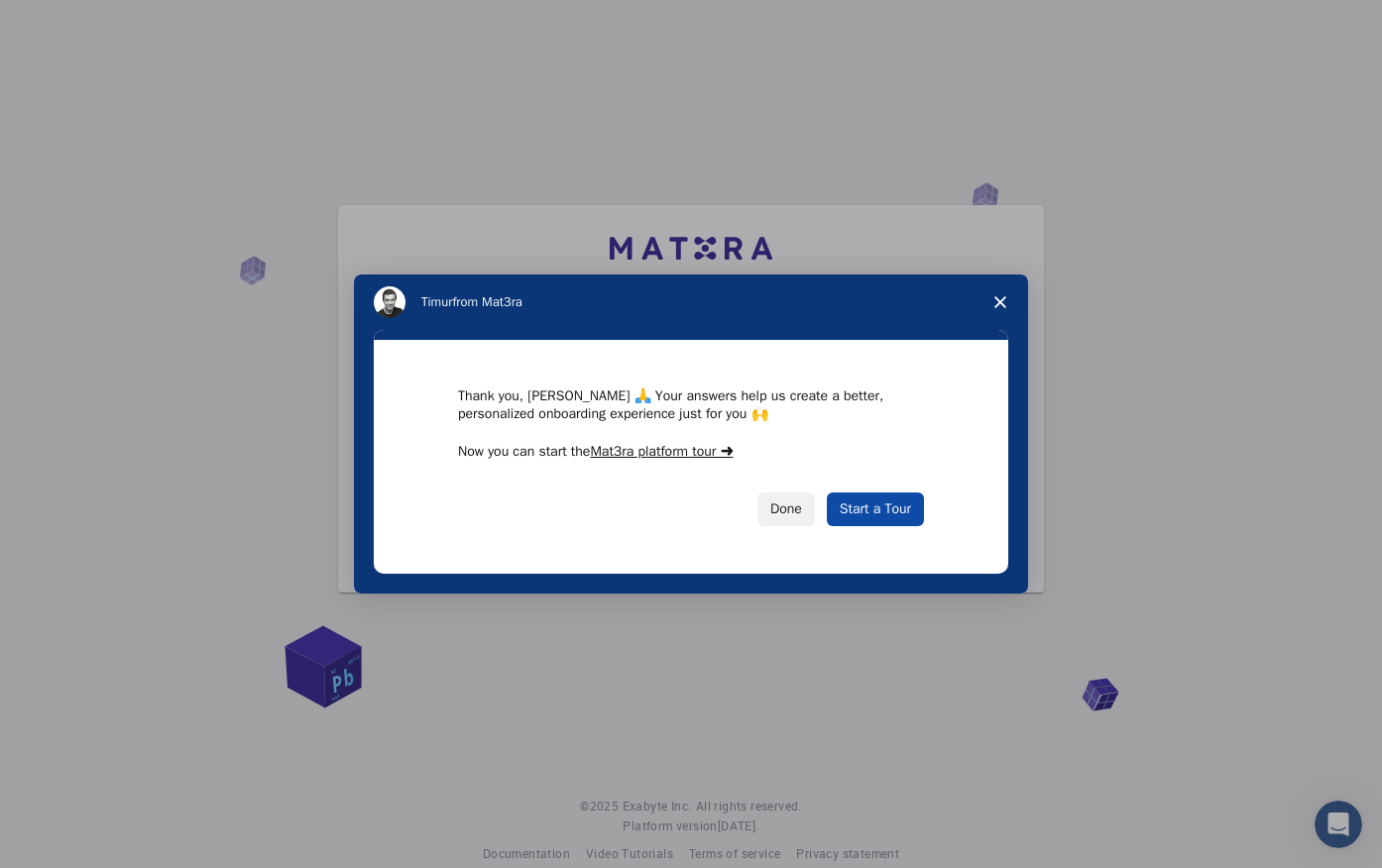 click on "Start a Tour" at bounding box center (875, 509) 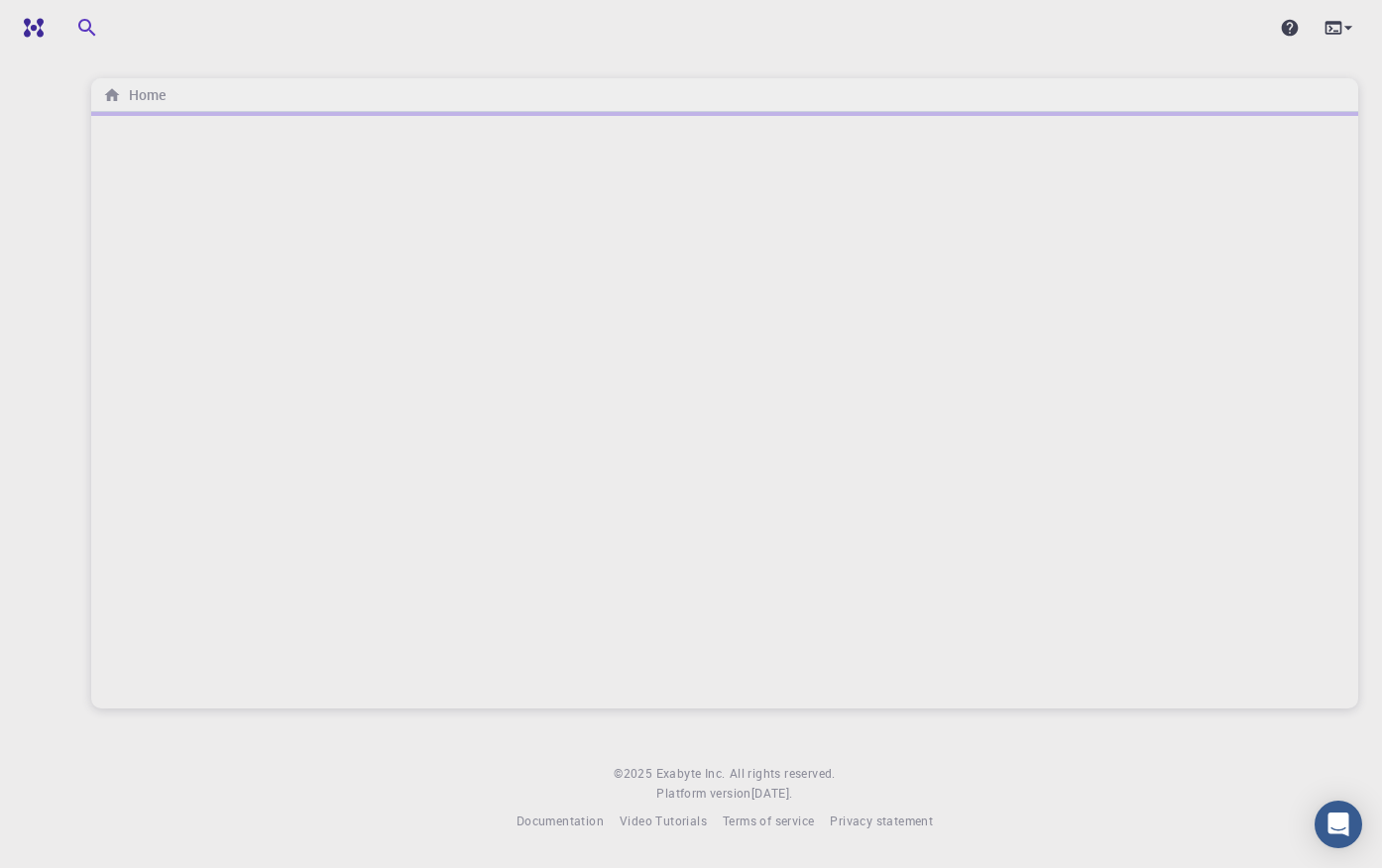 scroll, scrollTop: 0, scrollLeft: 0, axis: both 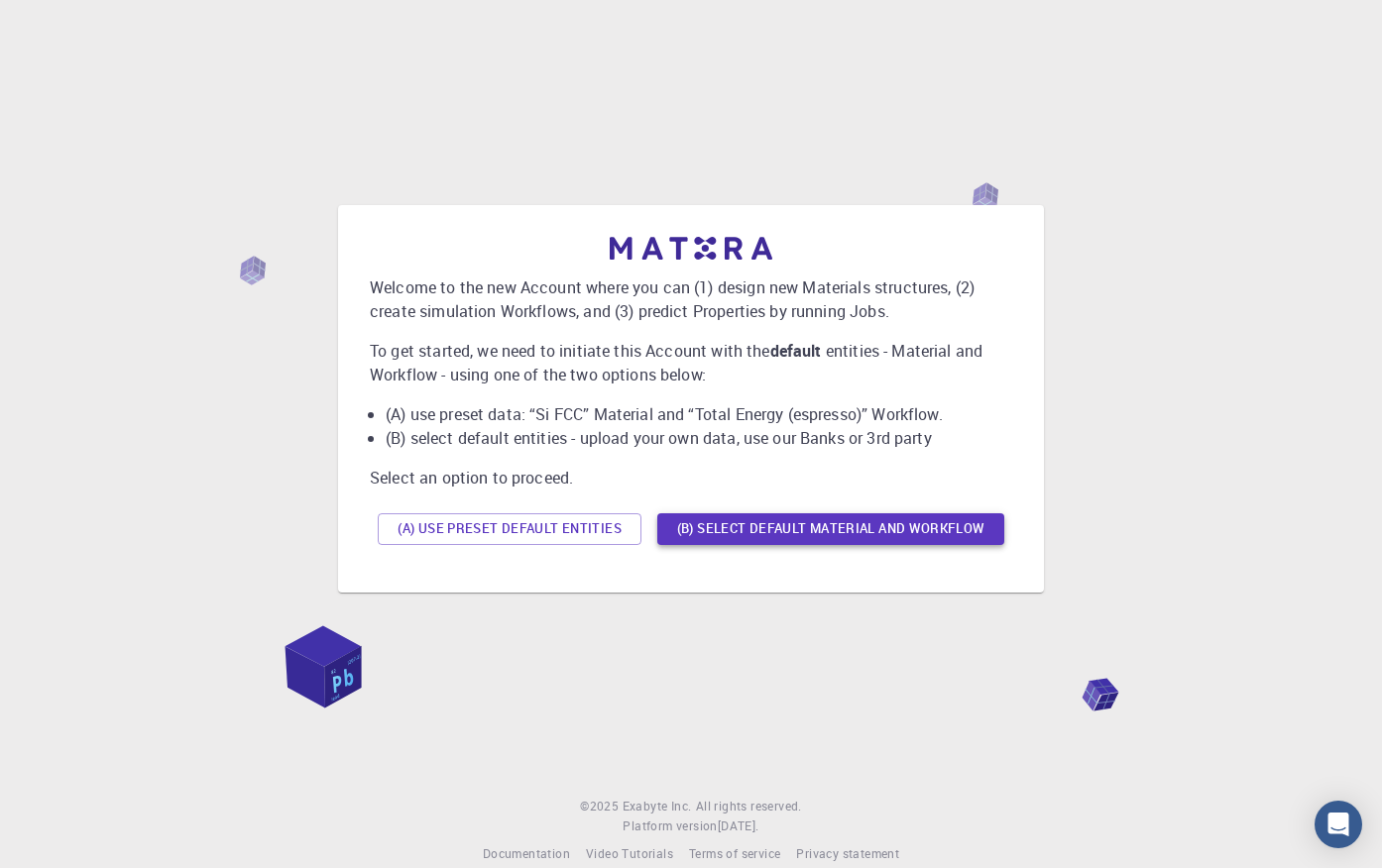 click on "(B) Select default material and workflow" at bounding box center (831, 529) 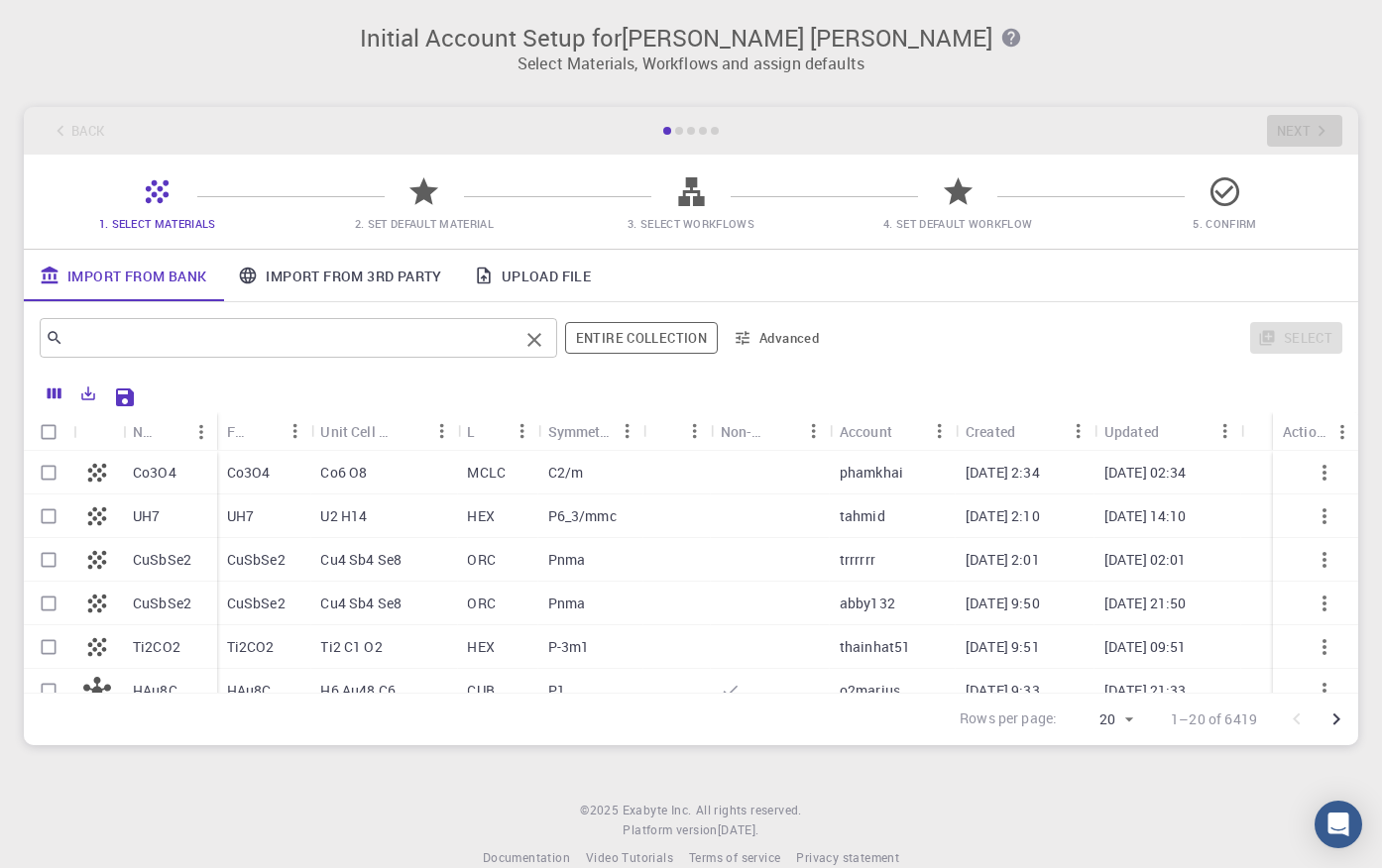 click at bounding box center (290, 338) 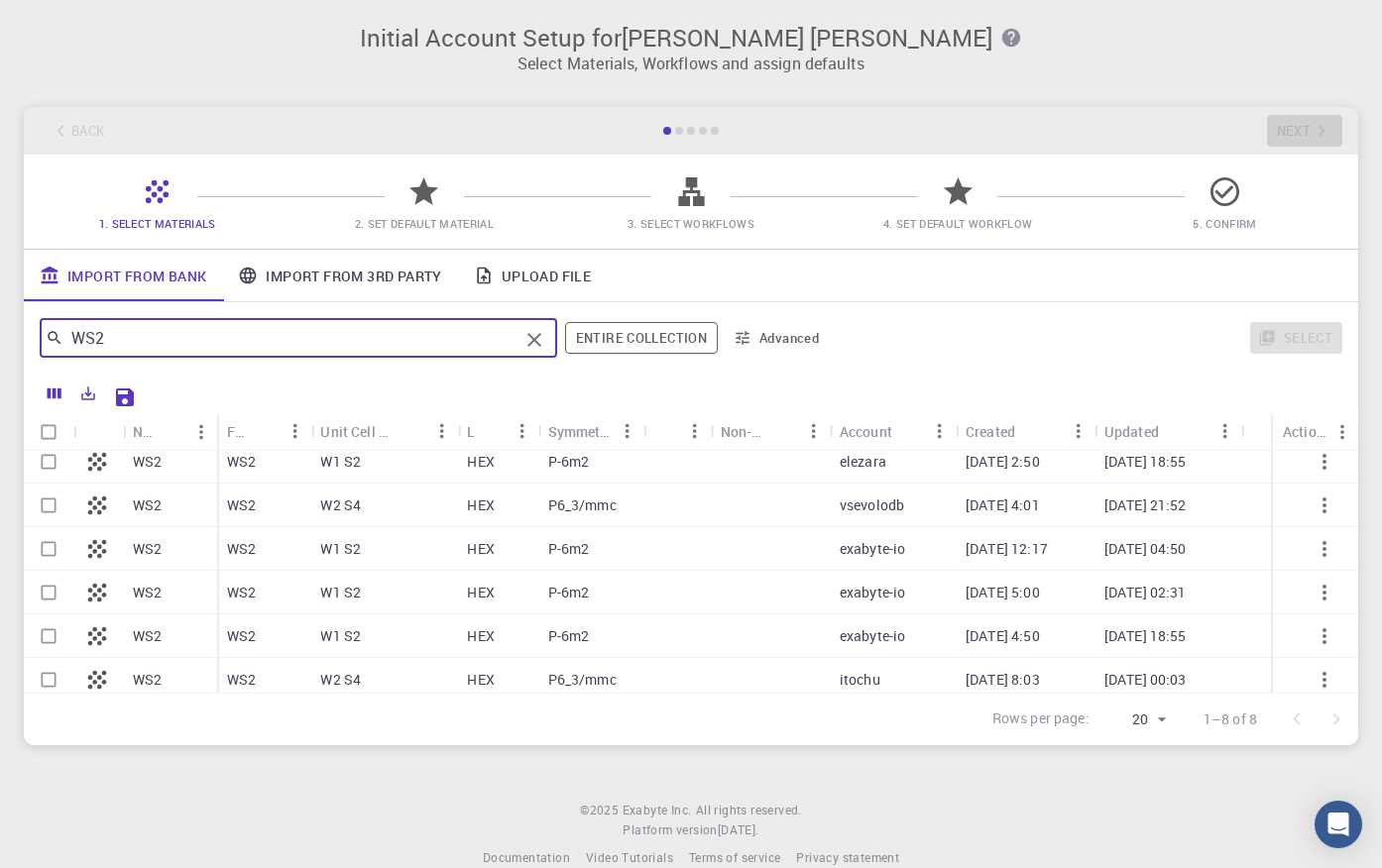 scroll, scrollTop: 107, scrollLeft: 0, axis: vertical 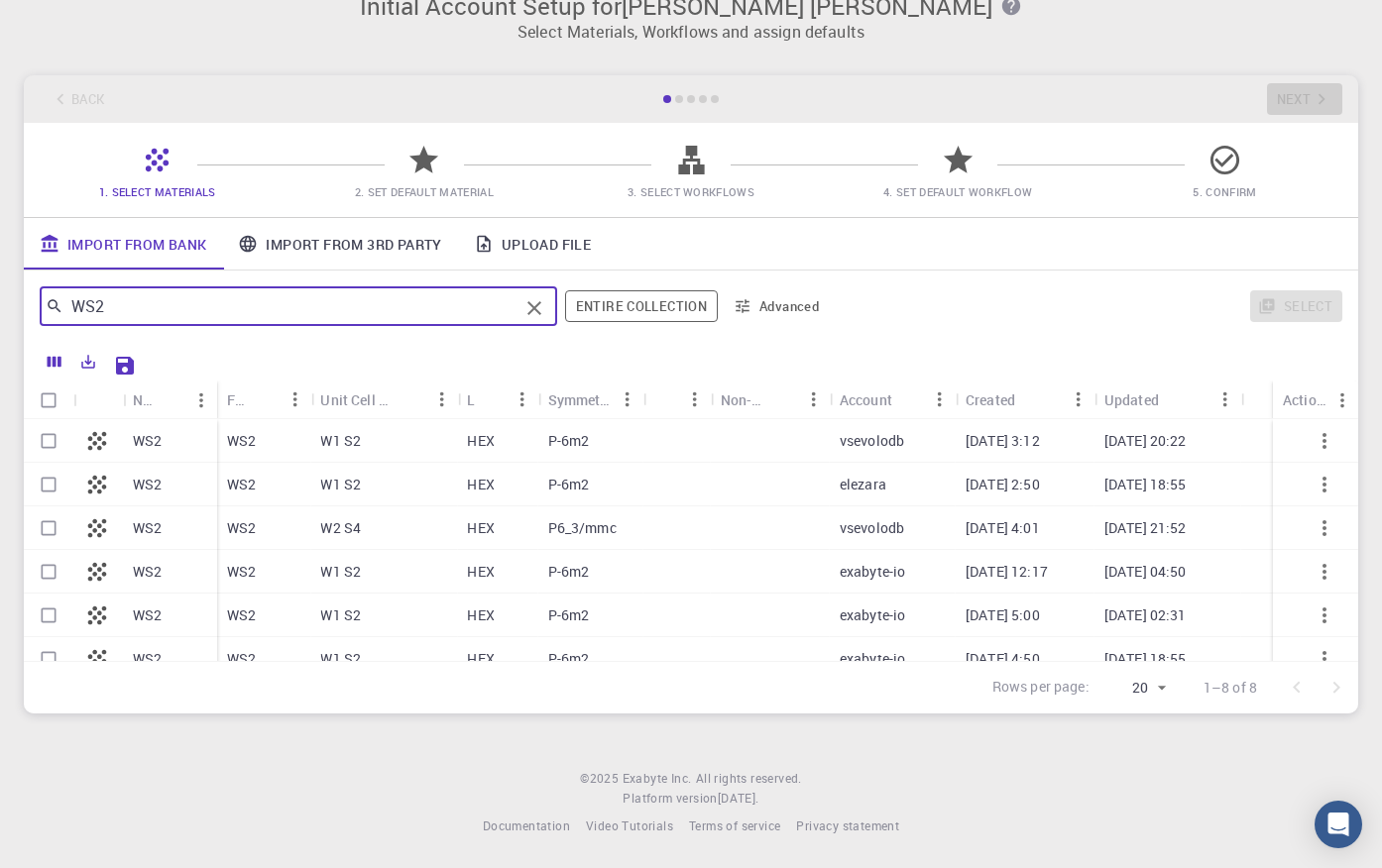 type on "WS2" 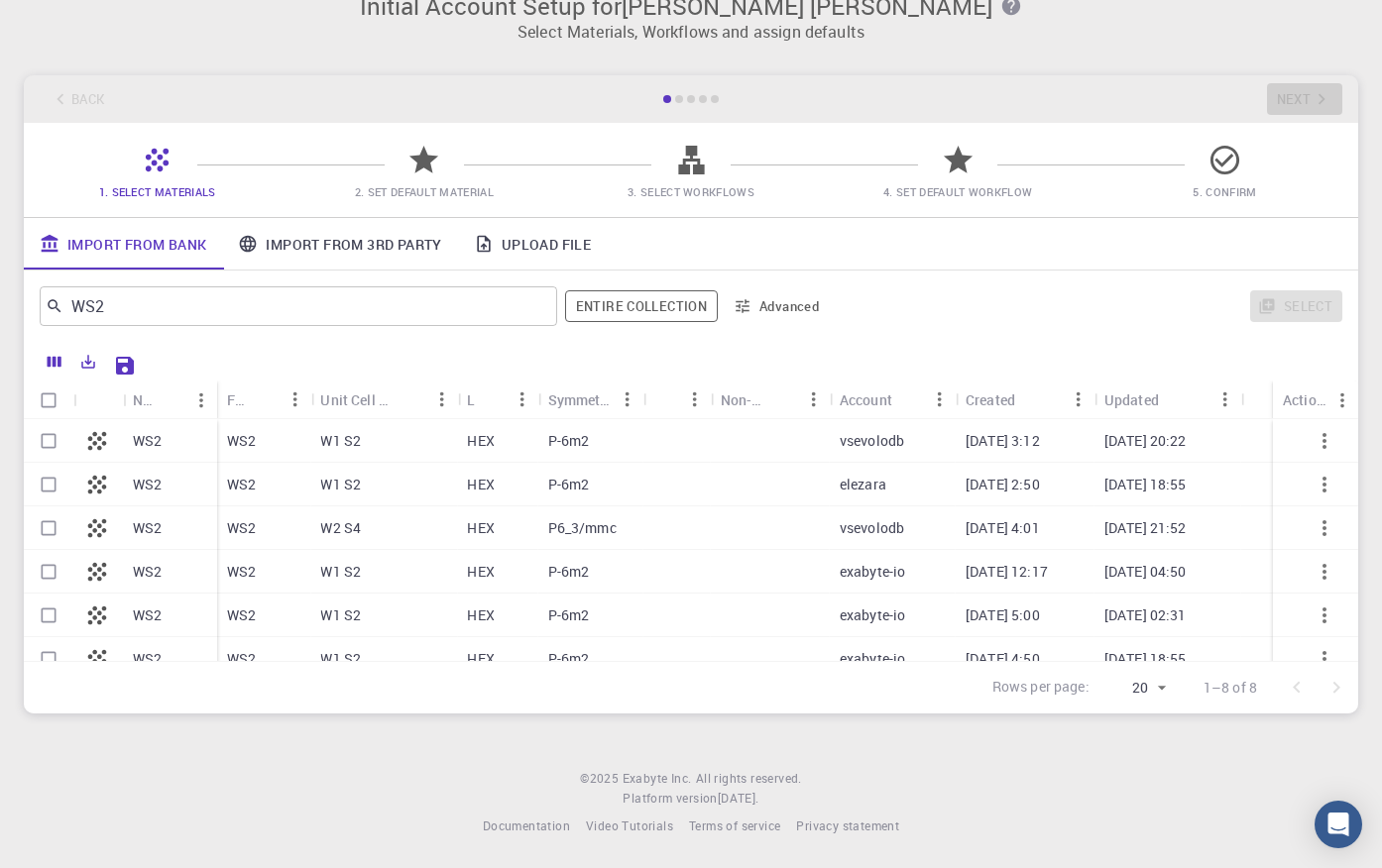click at bounding box center [677, 441] 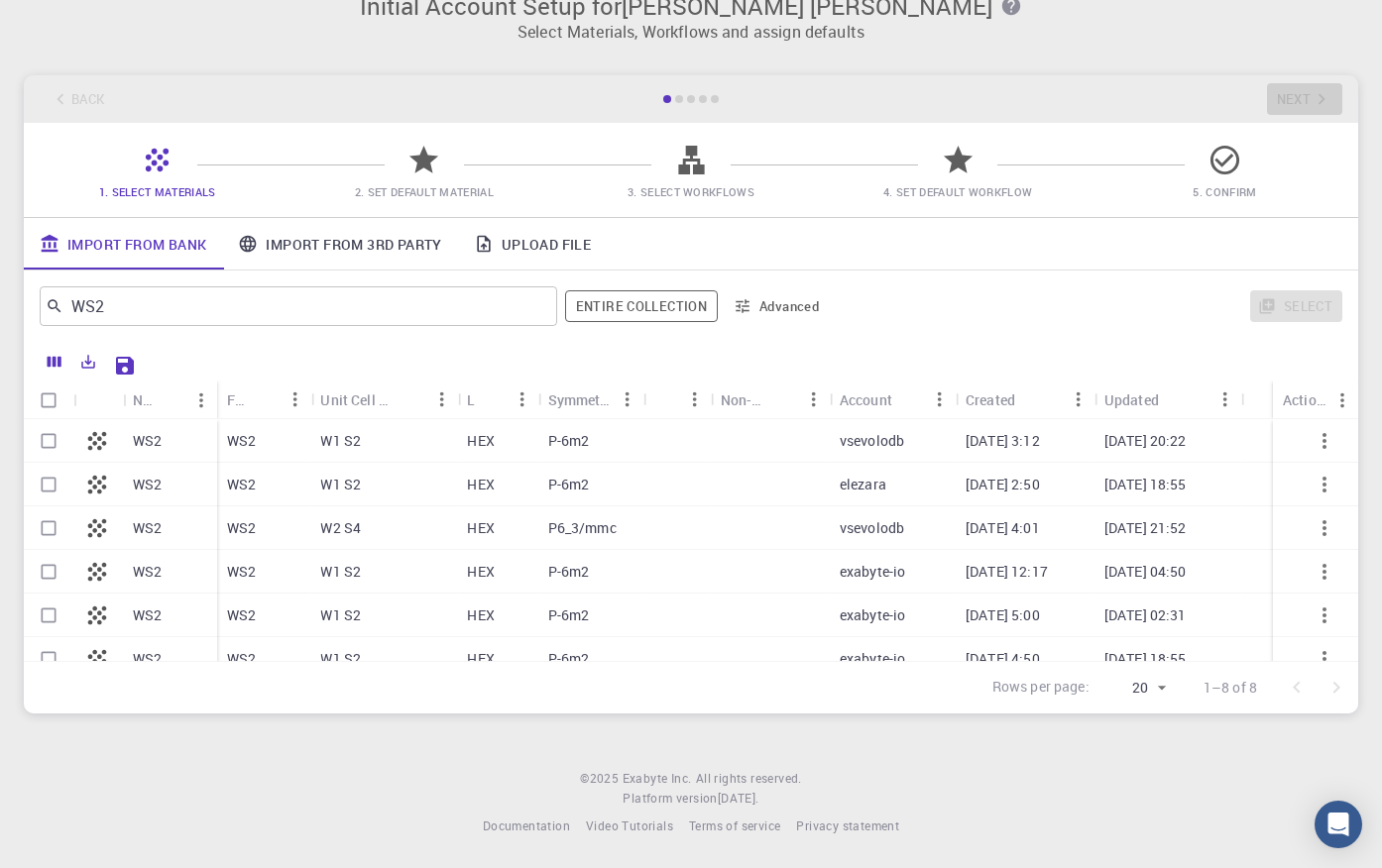 checkbox on "true" 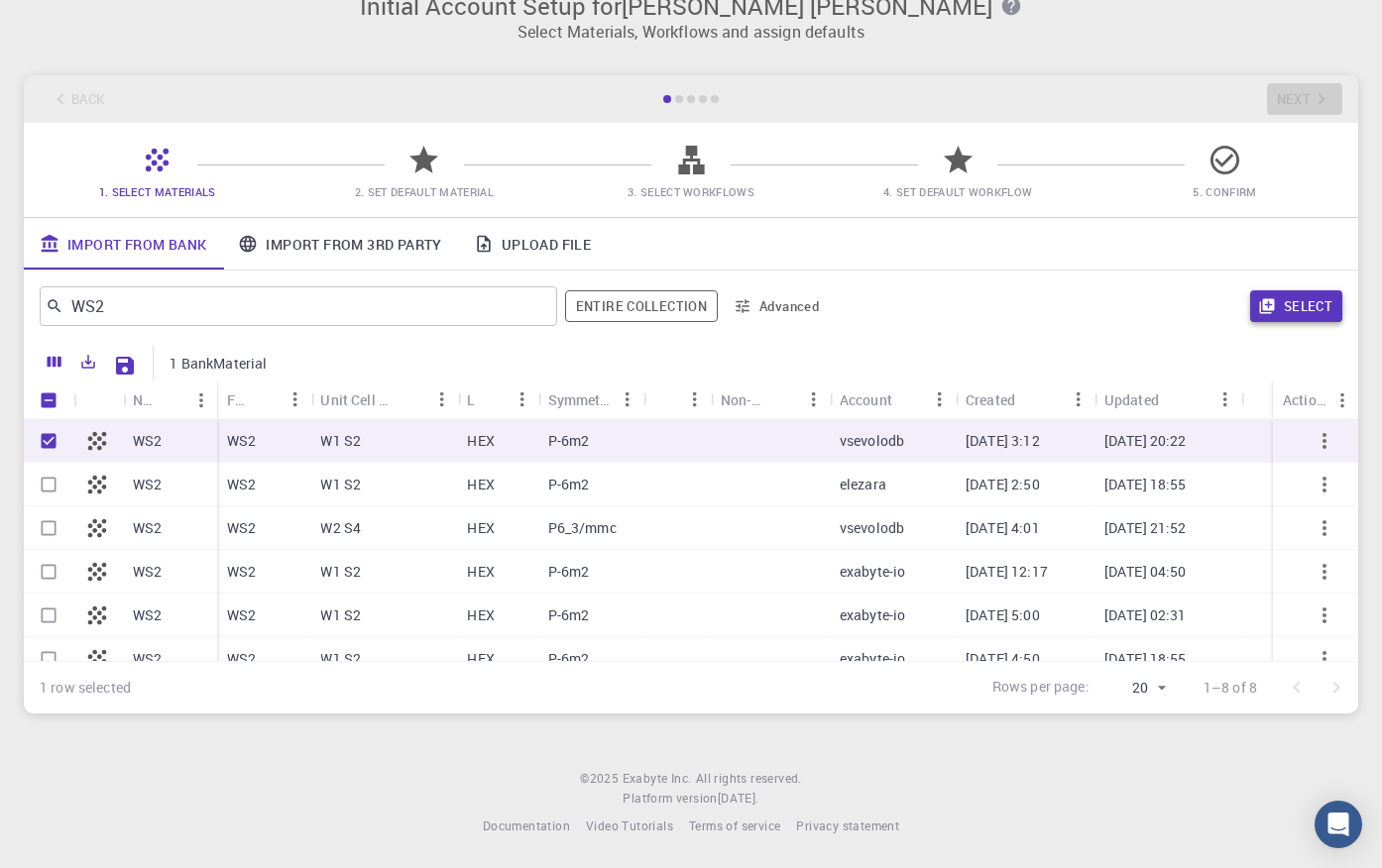 click on "Select" at bounding box center [1296, 306] 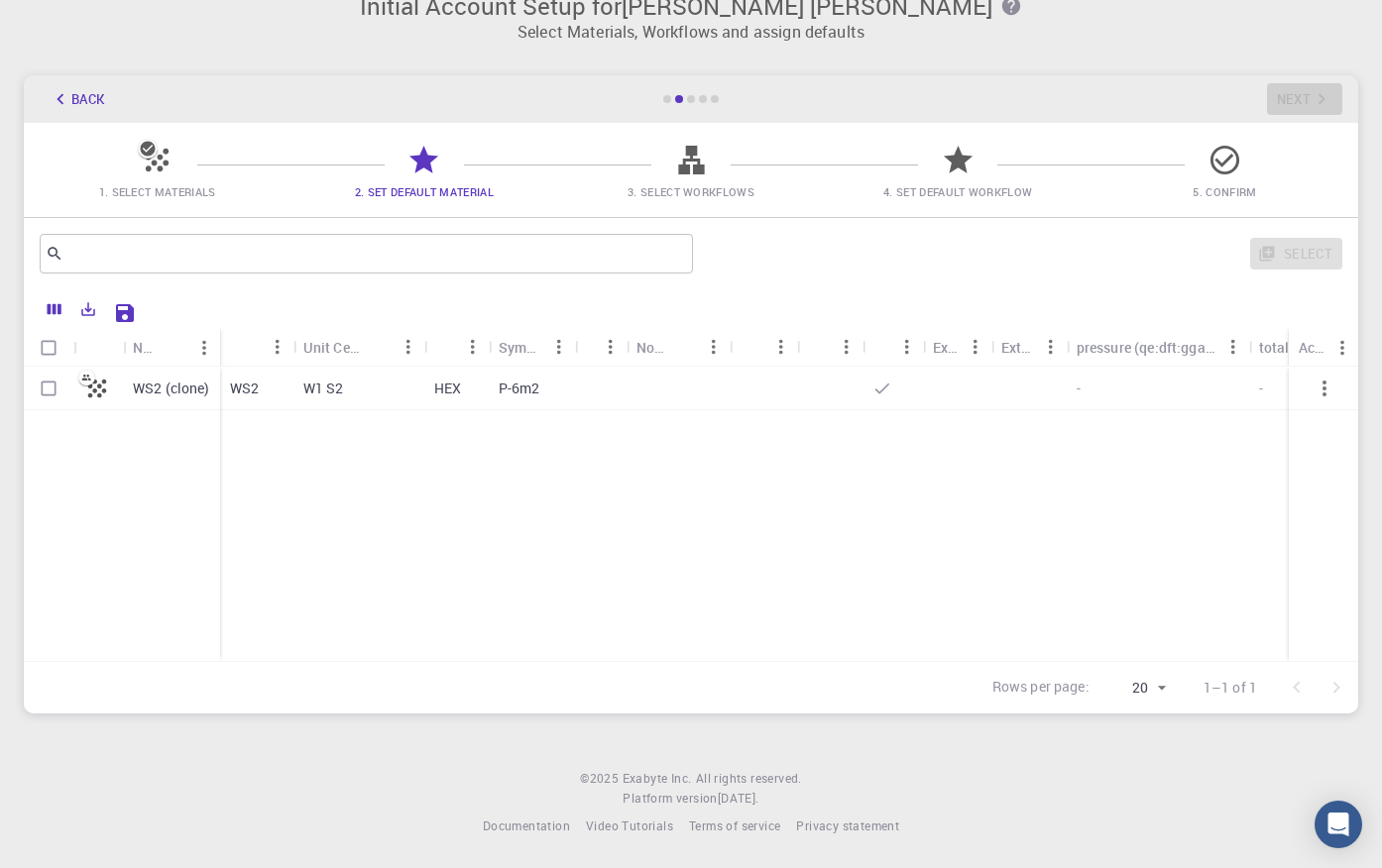 click at bounding box center [678, 388] 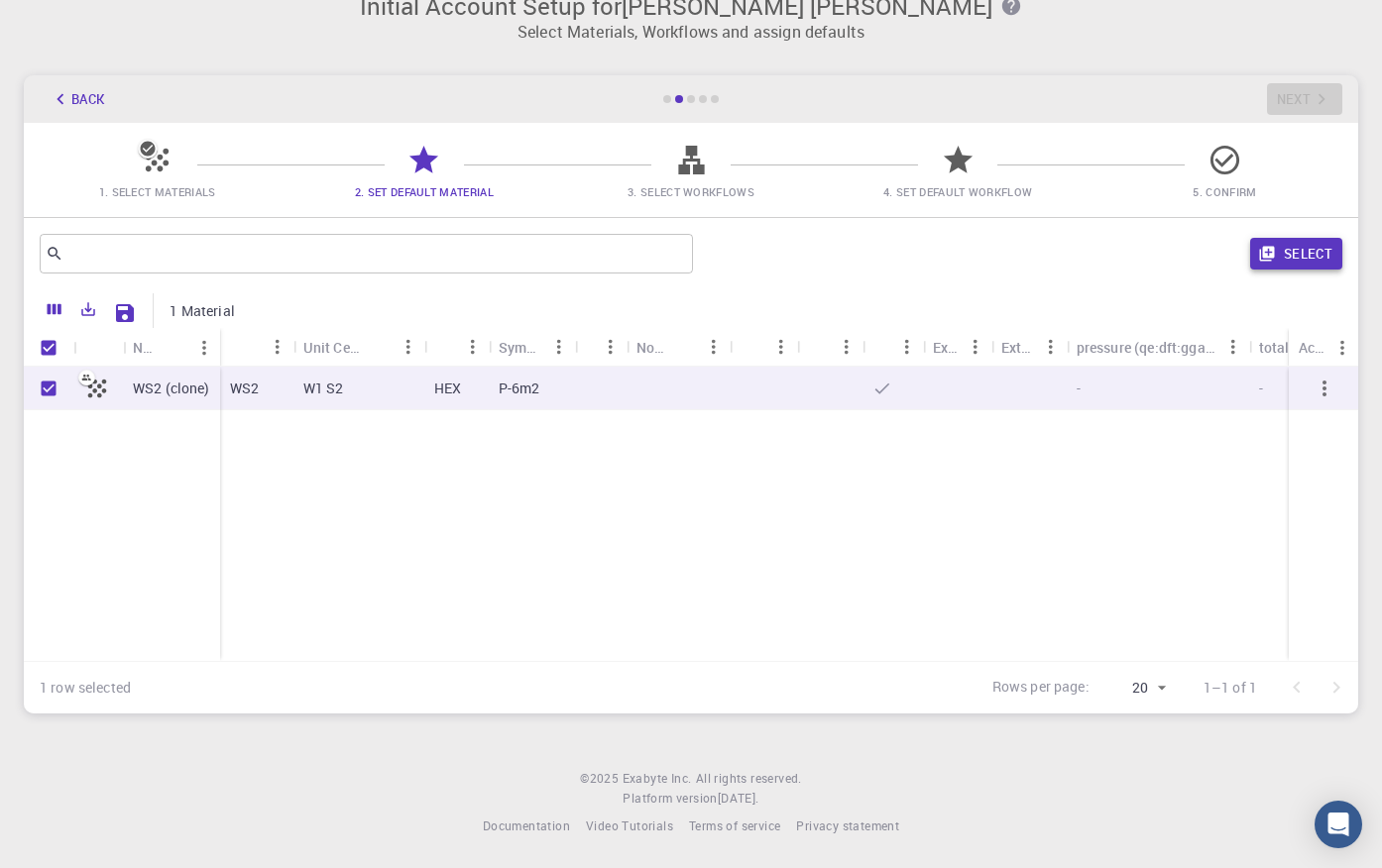 click on "Select" at bounding box center [1296, 254] 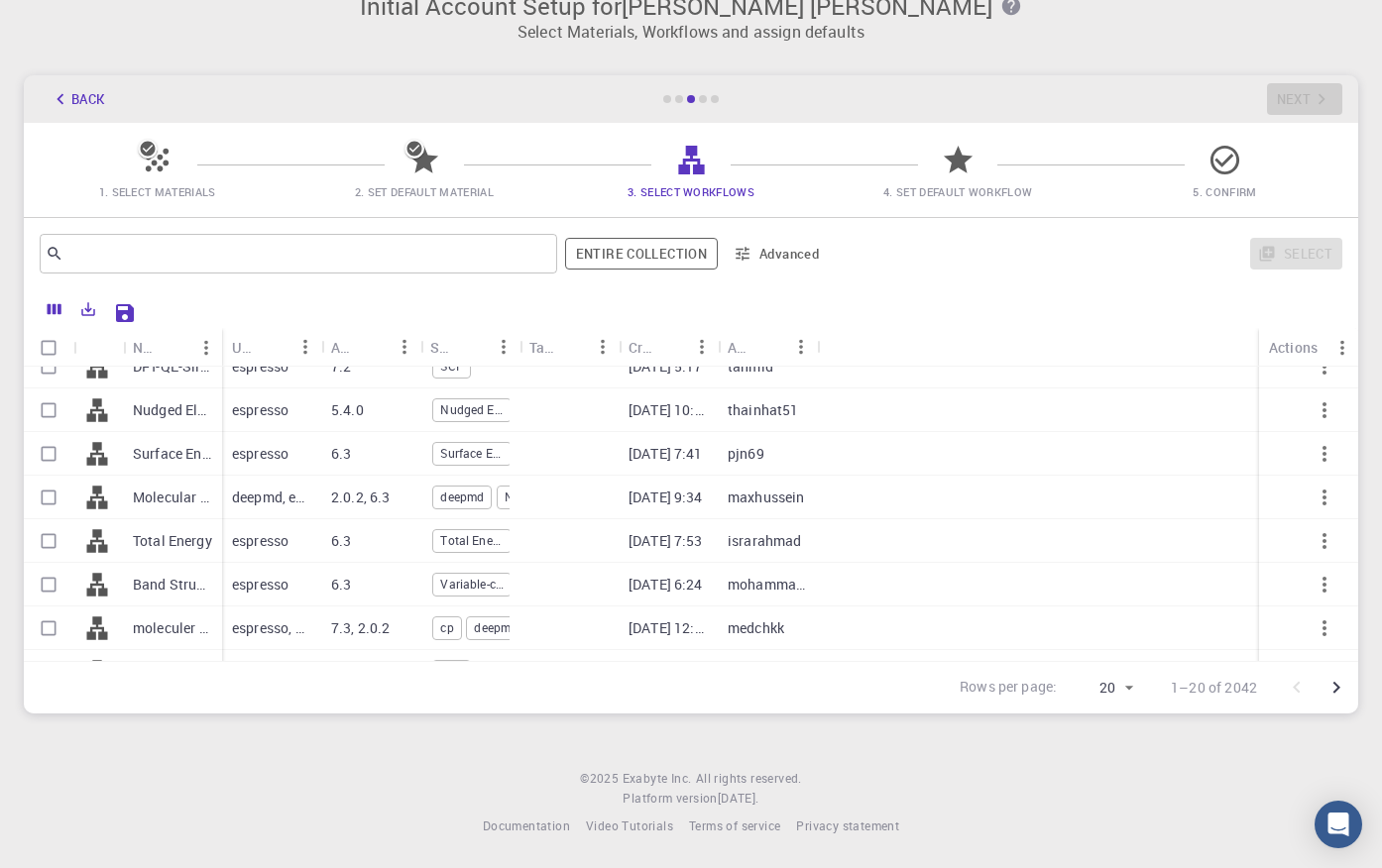 scroll, scrollTop: 64, scrollLeft: 0, axis: vertical 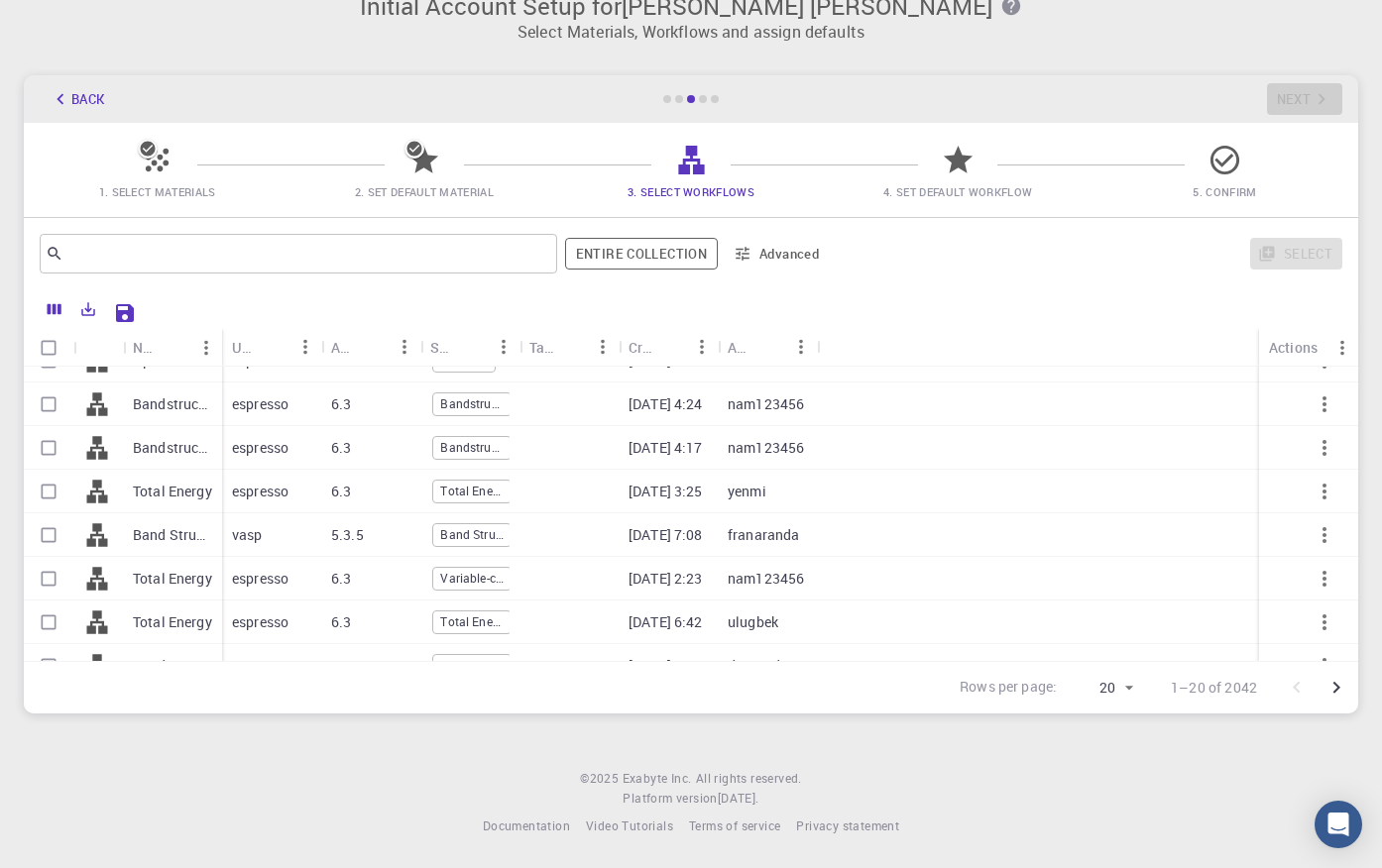click at bounding box center (569, 404) 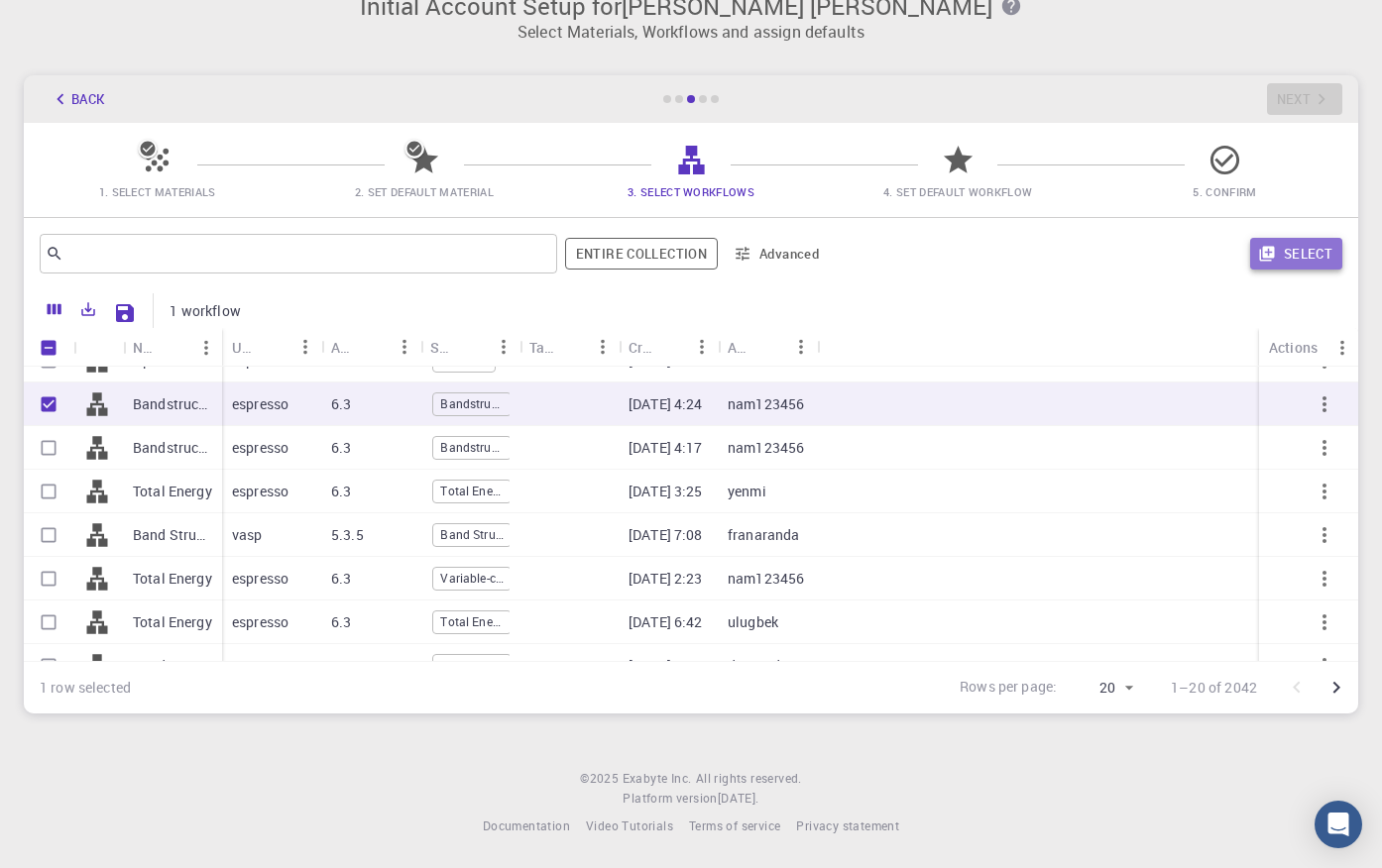 click on "Select" at bounding box center (1296, 254) 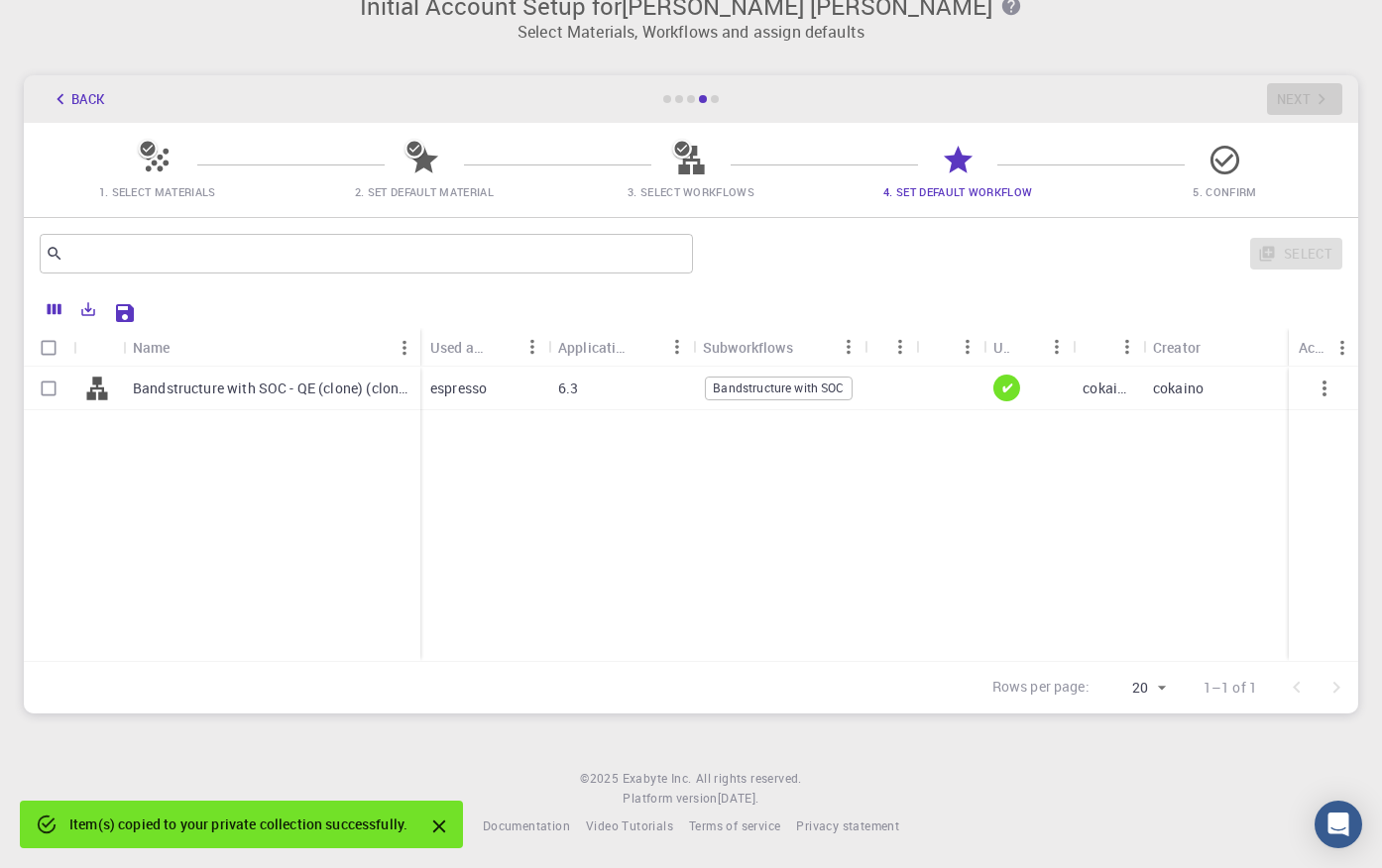 click at bounding box center (950, 388) 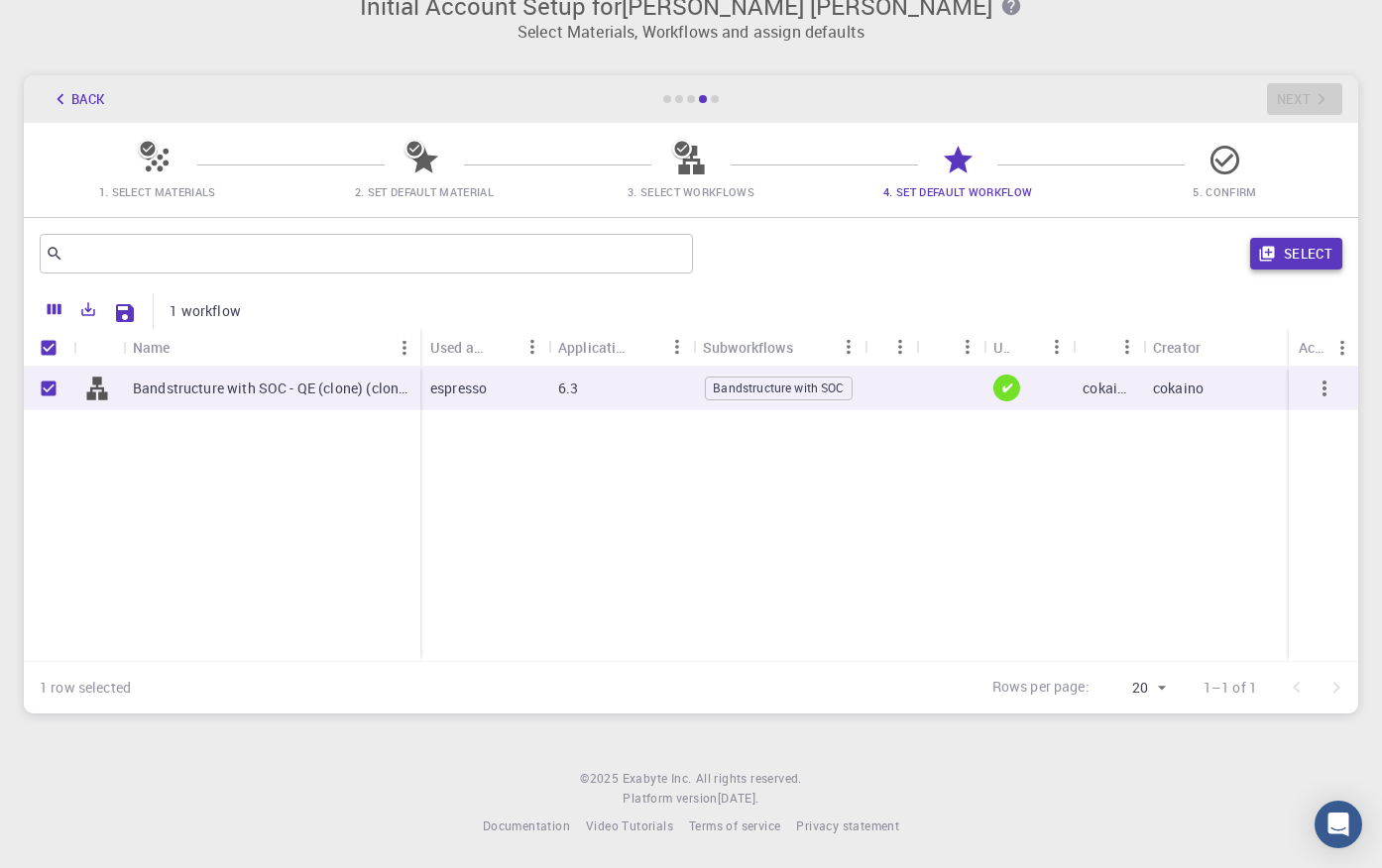 click on "Select" at bounding box center (1296, 254) 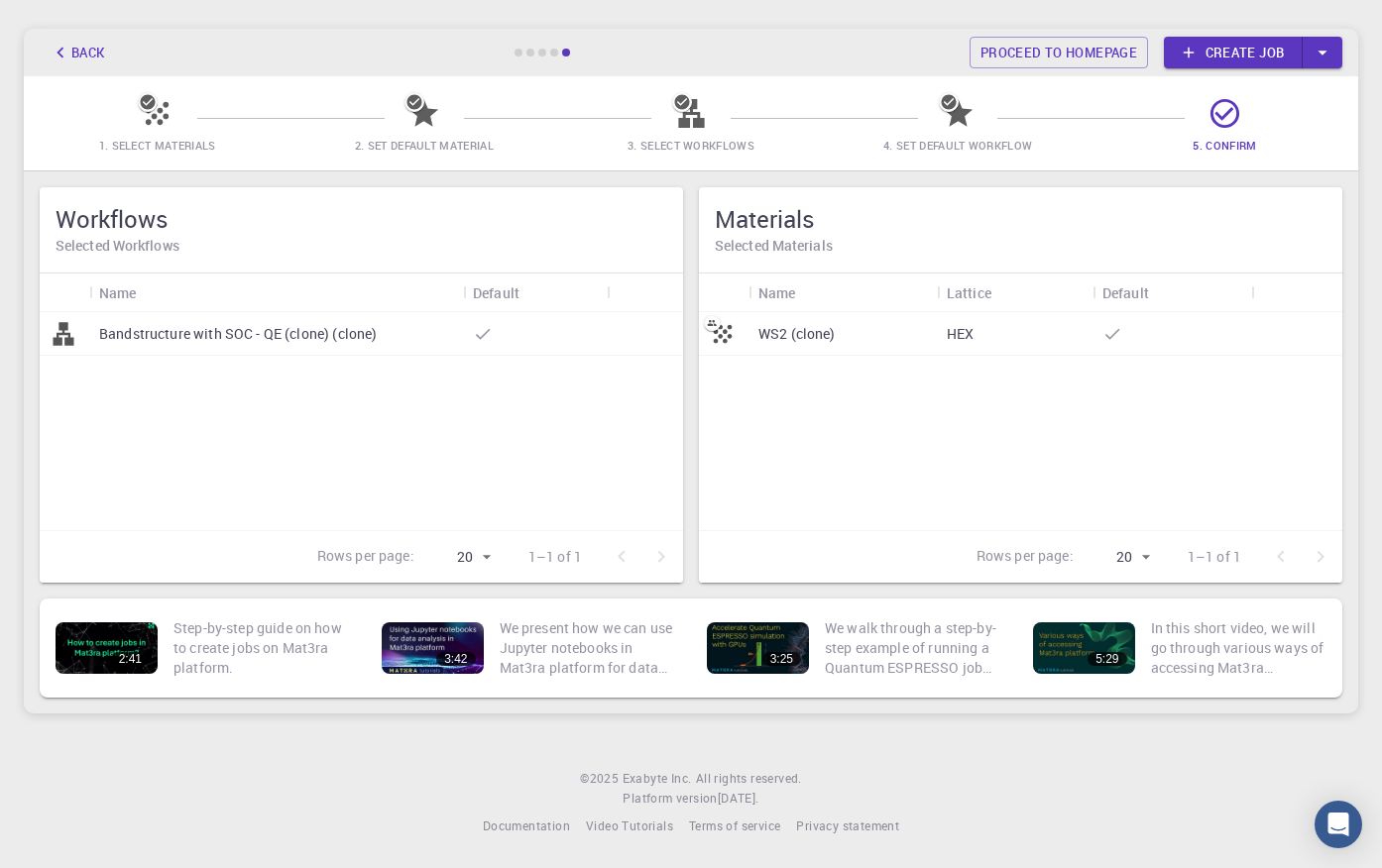scroll, scrollTop: 0, scrollLeft: 0, axis: both 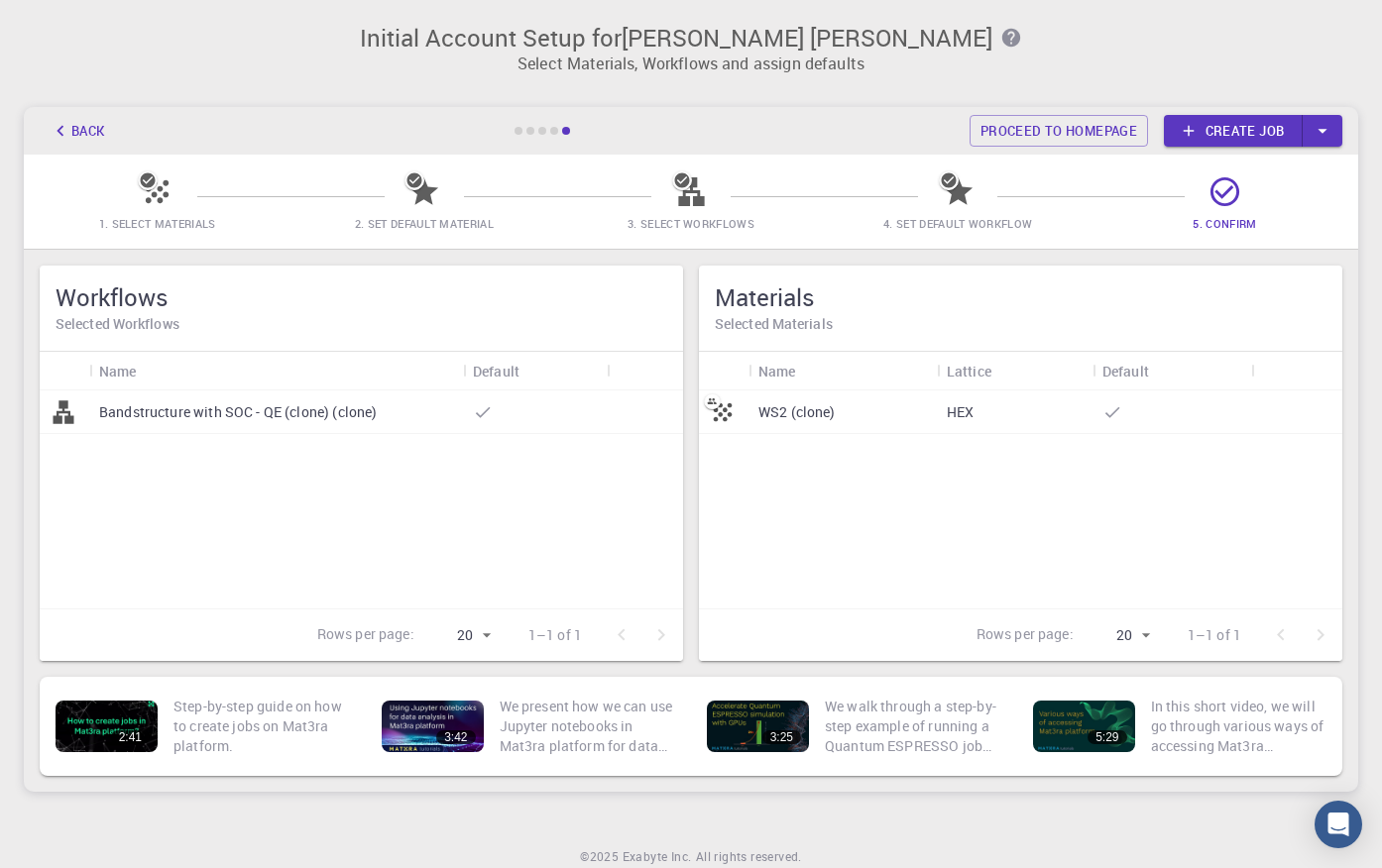 click on "WS2 (clone)" at bounding box center (797, 412) 